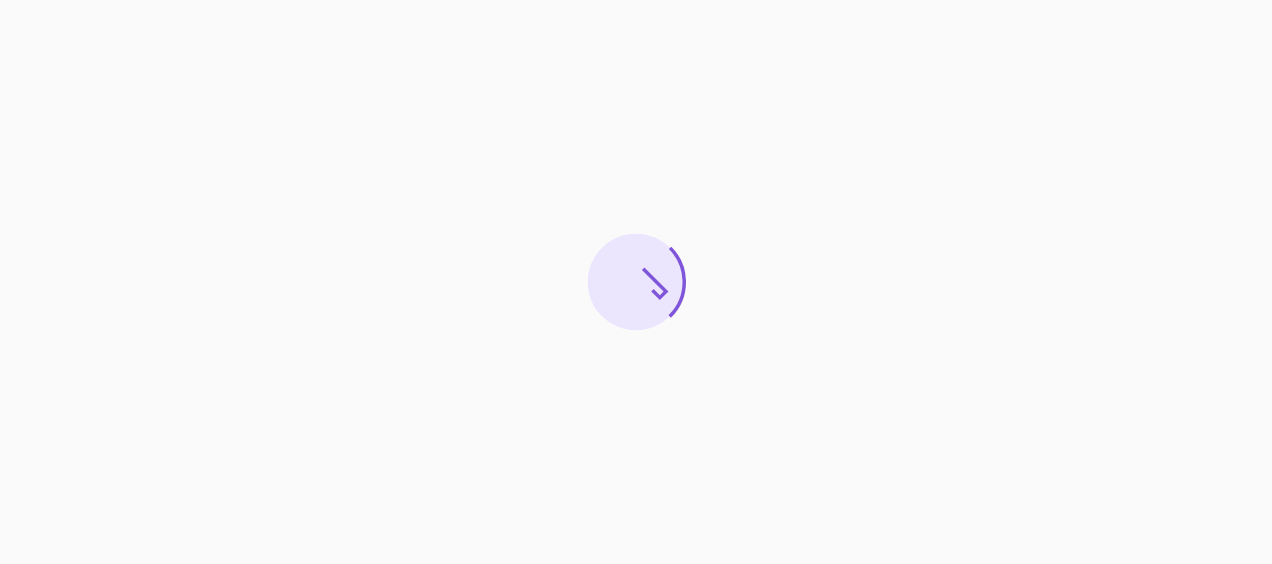 scroll, scrollTop: 0, scrollLeft: 0, axis: both 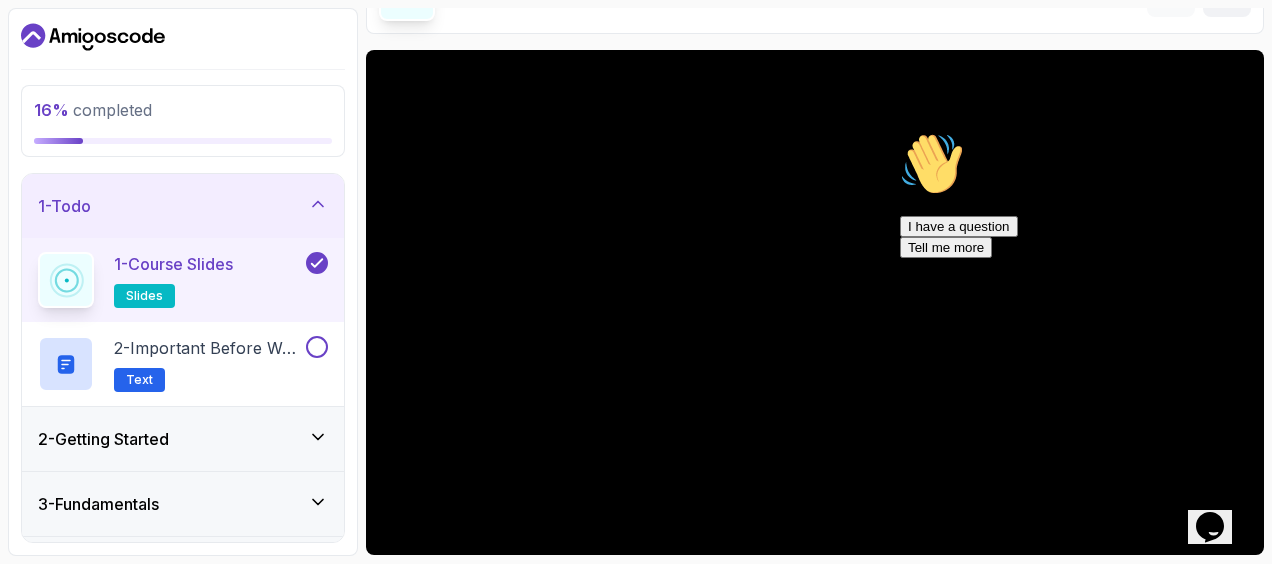 click on "2  -  Getting Started" at bounding box center [183, 439] 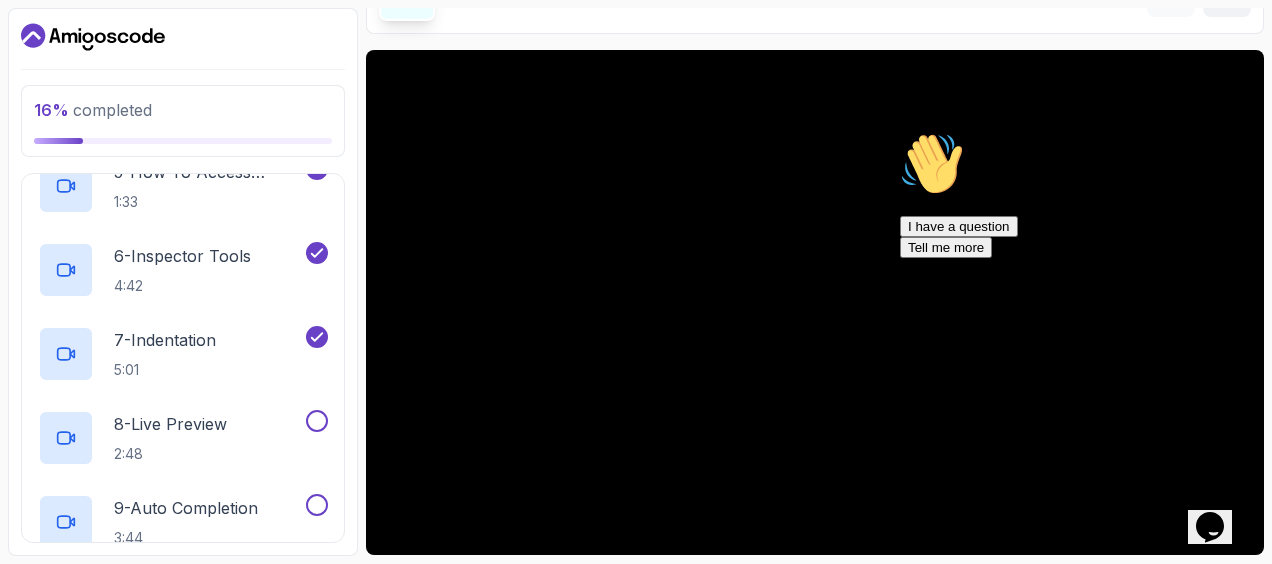 scroll, scrollTop: 496, scrollLeft: 0, axis: vertical 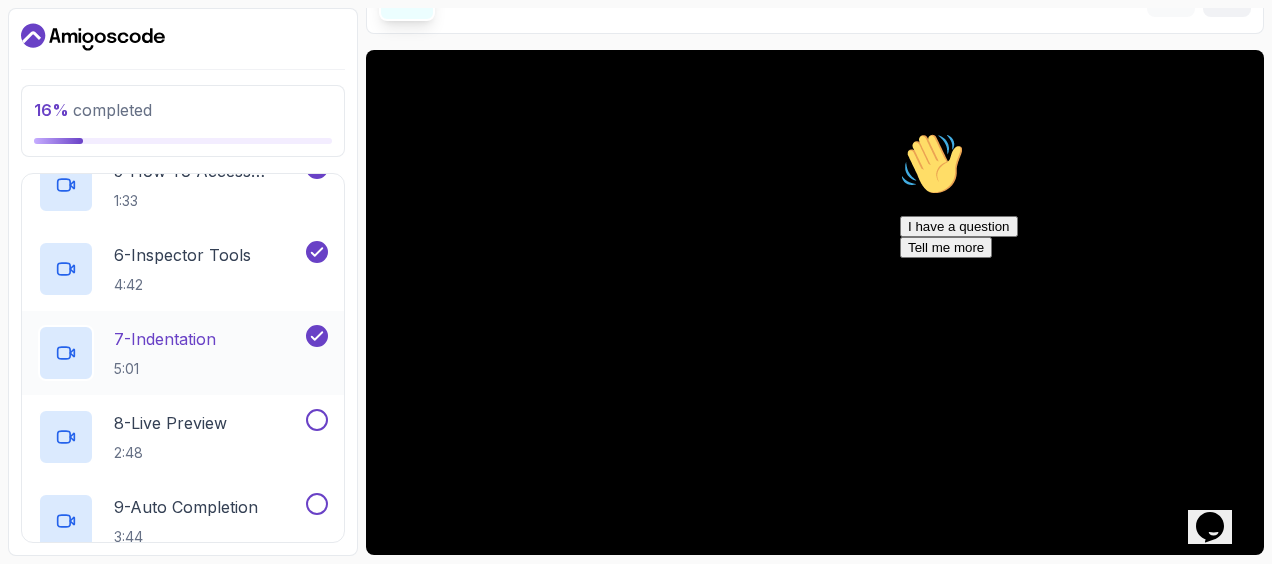 click on "7  -  Indentation" at bounding box center [165, 339] 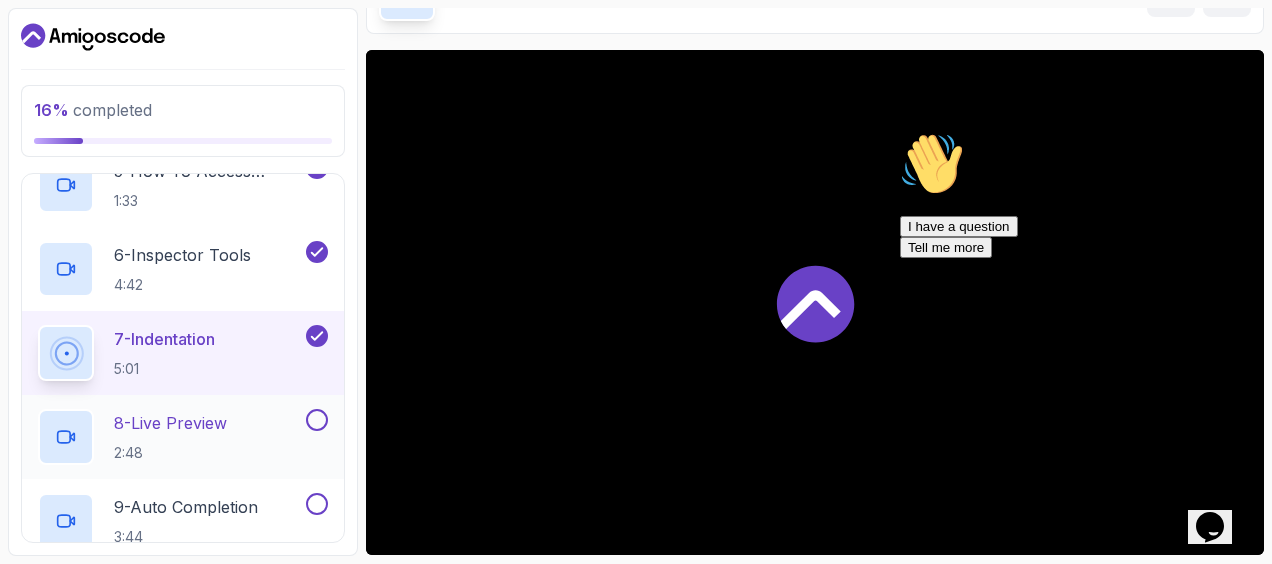 click on "8  -  Live Preview" at bounding box center (170, 423) 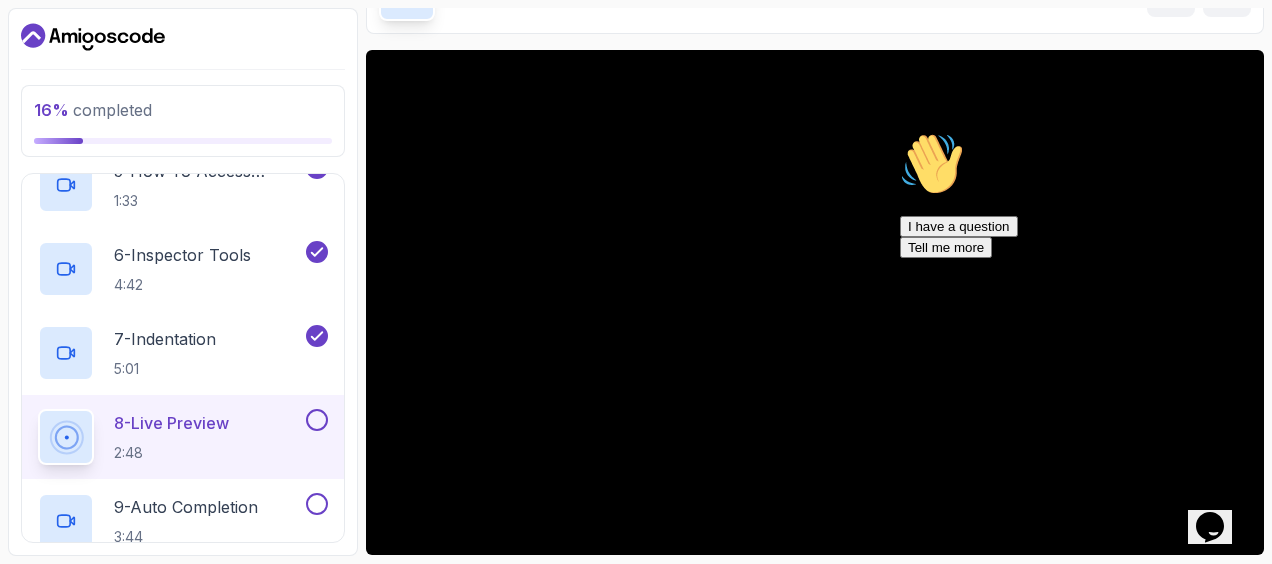 click at bounding box center [900, 132] 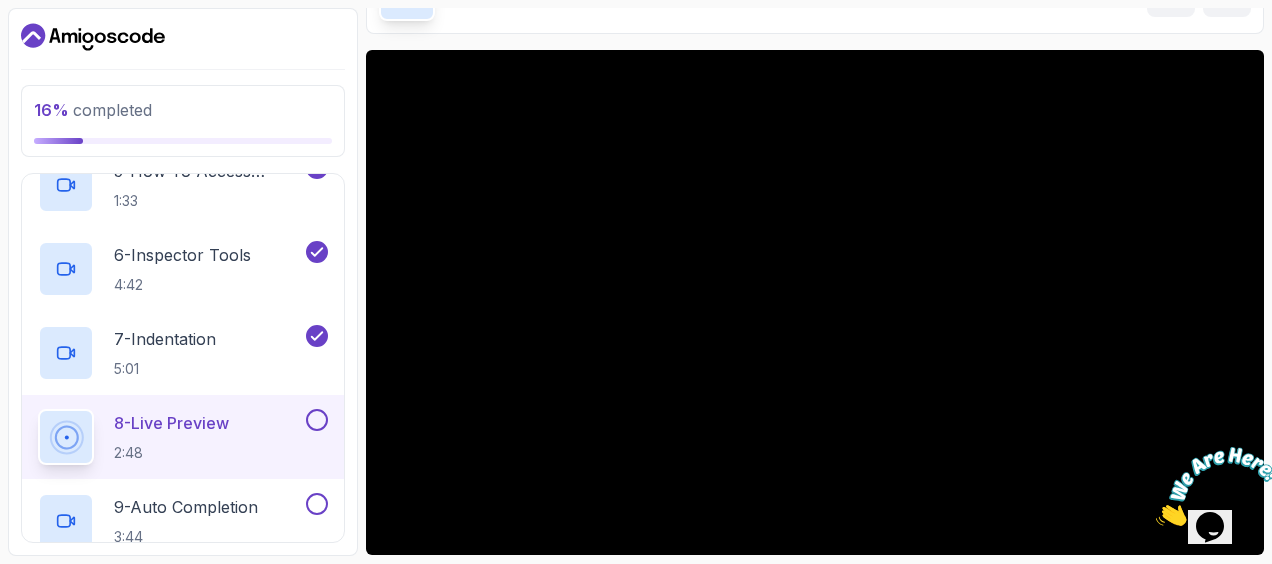 click on "16 % completed 1  -  Todo 2  -  Getting Started 1  -  What Is HTML 1:49 2  -  Structure Of HTML Page 2:50 3  -  Visual Studio Code 1:47 4  -  Your First HTML Page 4:38 5  -  How To Access HTML Pages 1:33 6  -  Inspector Tools 4:42 7  -  Indentation 5:01 8  -  Live Preview 2:48 9  -  Auto Completion 3:44 10  -  The Setup Moving Forward 1:58 11  -  Quiz Required- quiz 3  -  Fundamentals 4  -  Working With Forms 5  -  Working With Media 6  -  Semantic Html 7  -  Exercise 1 8  -  Exercise 2 9  -  Exercise 3 10  -  Exercise 4 11  -  Outro" at bounding box center [183, 282] 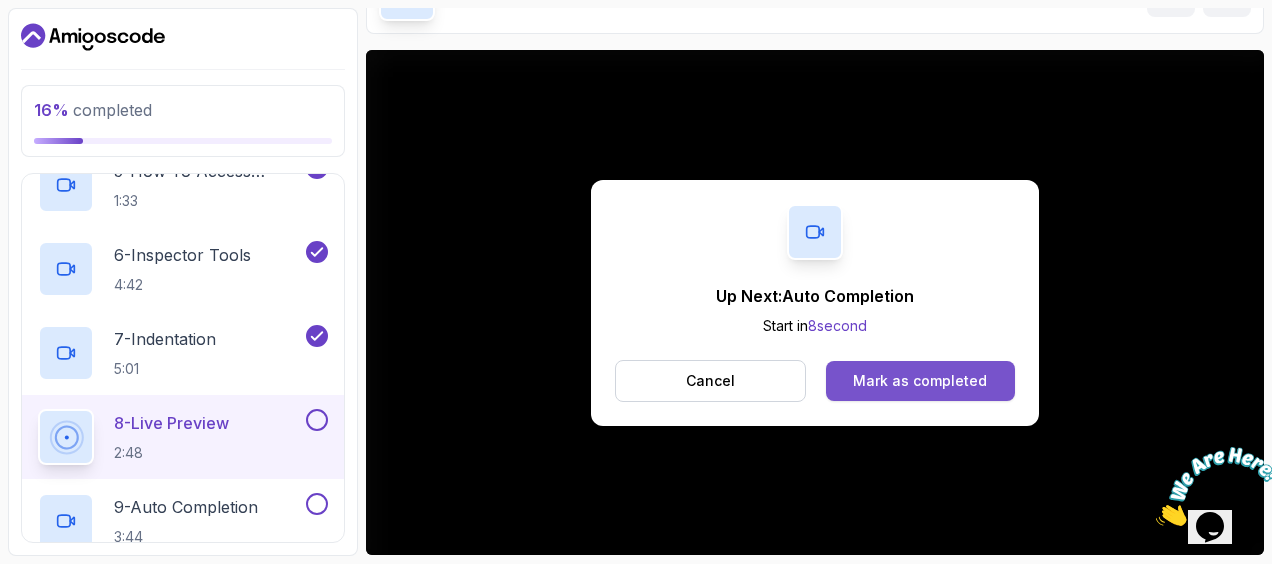 click on "Mark as completed" at bounding box center (920, 381) 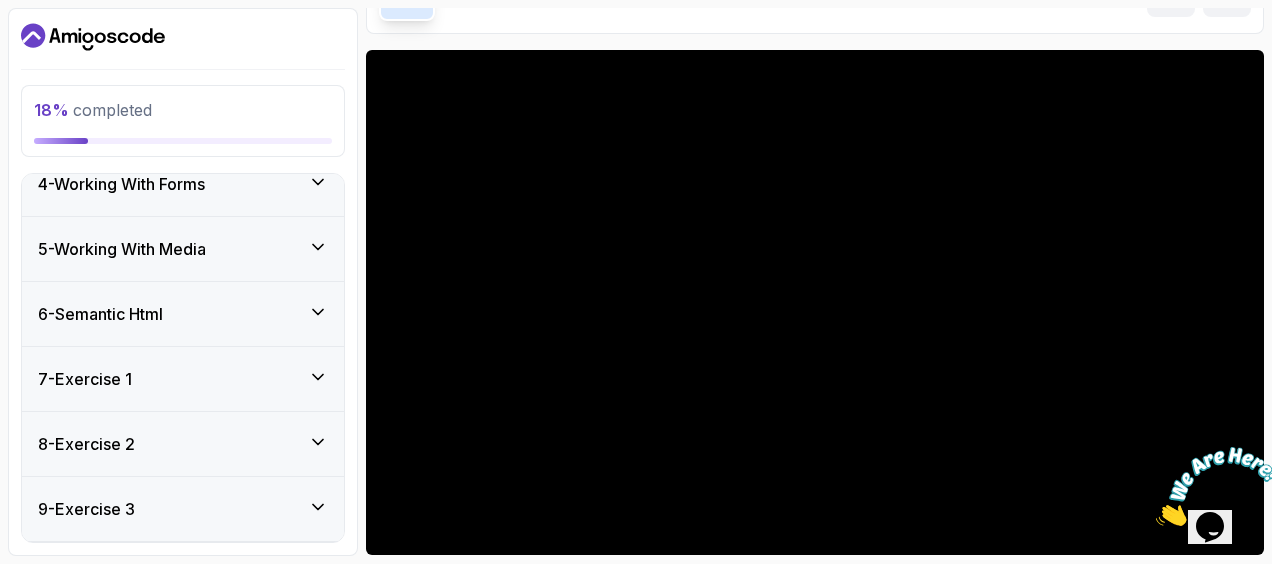 scroll, scrollTop: 1264, scrollLeft: 0, axis: vertical 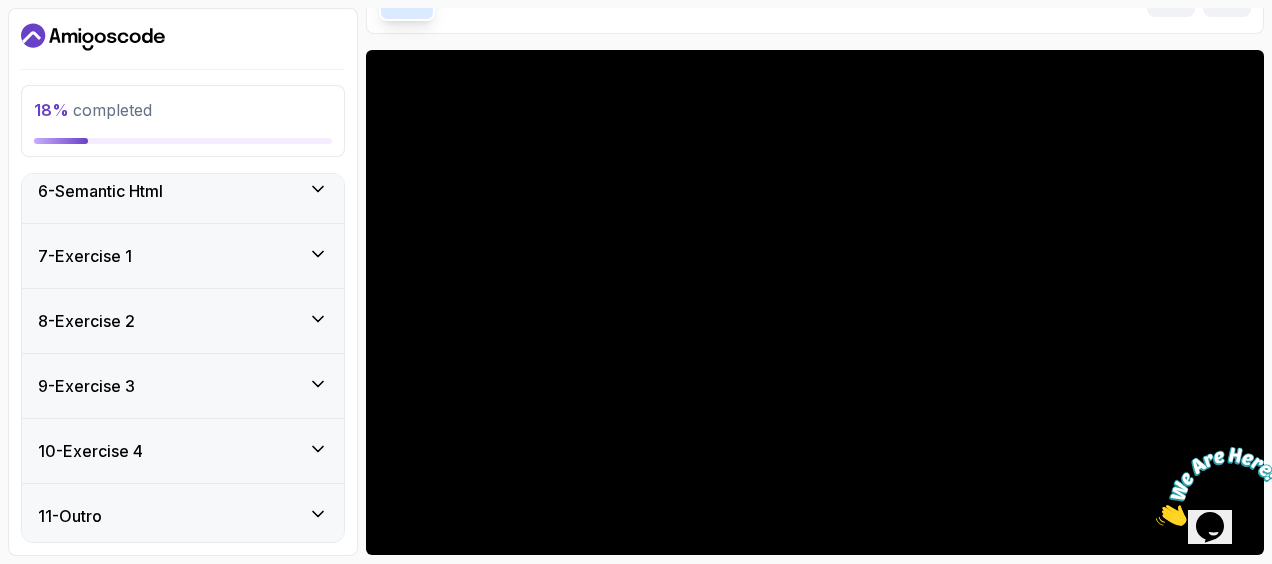 click on "9  -  Exercise 3" at bounding box center [183, 386] 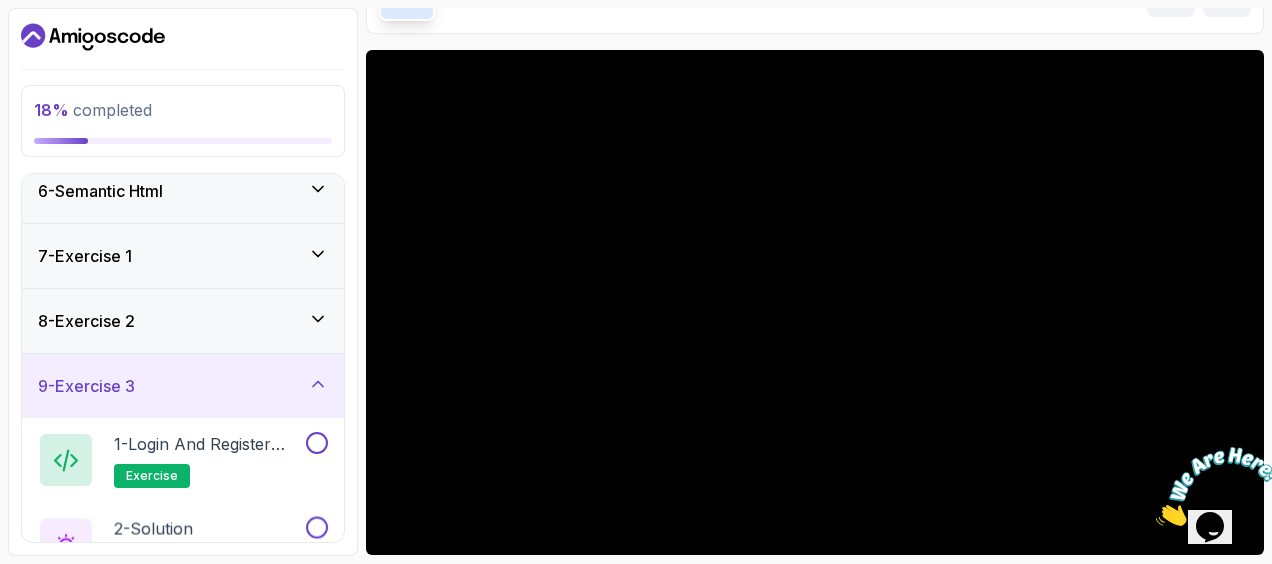 scroll, scrollTop: 509, scrollLeft: 0, axis: vertical 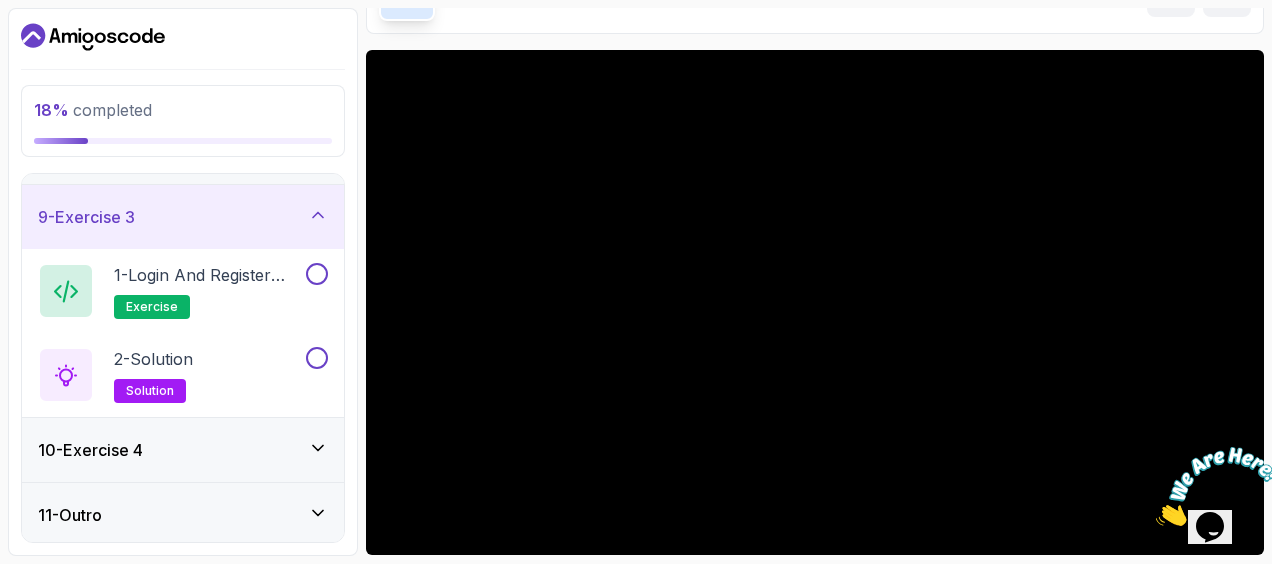 click on "9  -  Exercise 3" at bounding box center (183, 217) 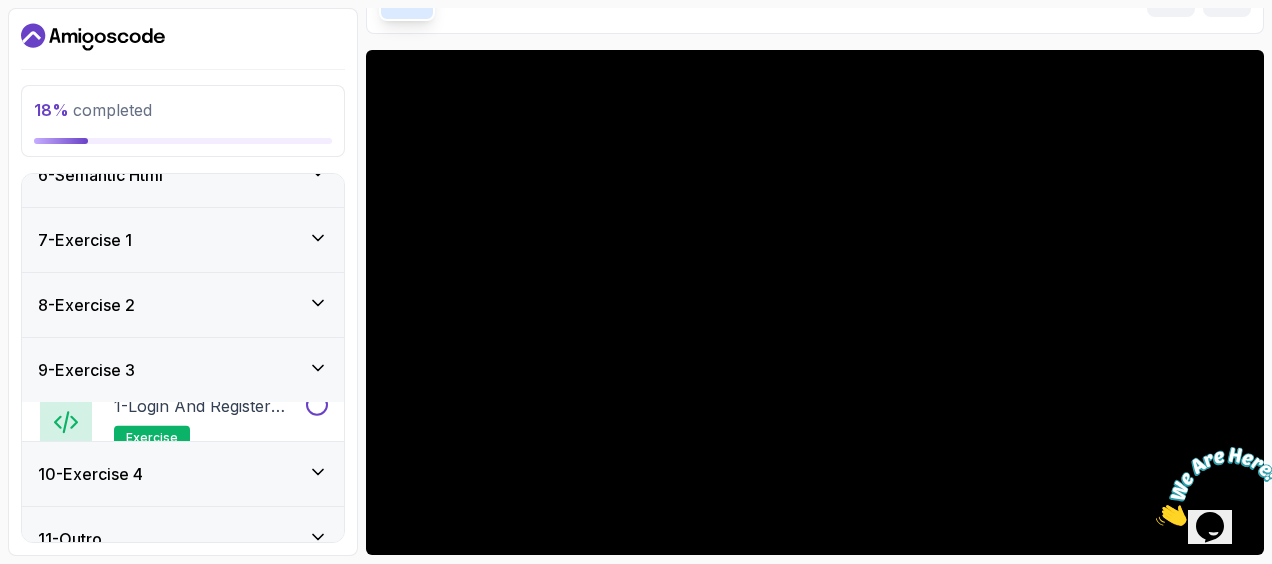 scroll, scrollTop: 341, scrollLeft: 0, axis: vertical 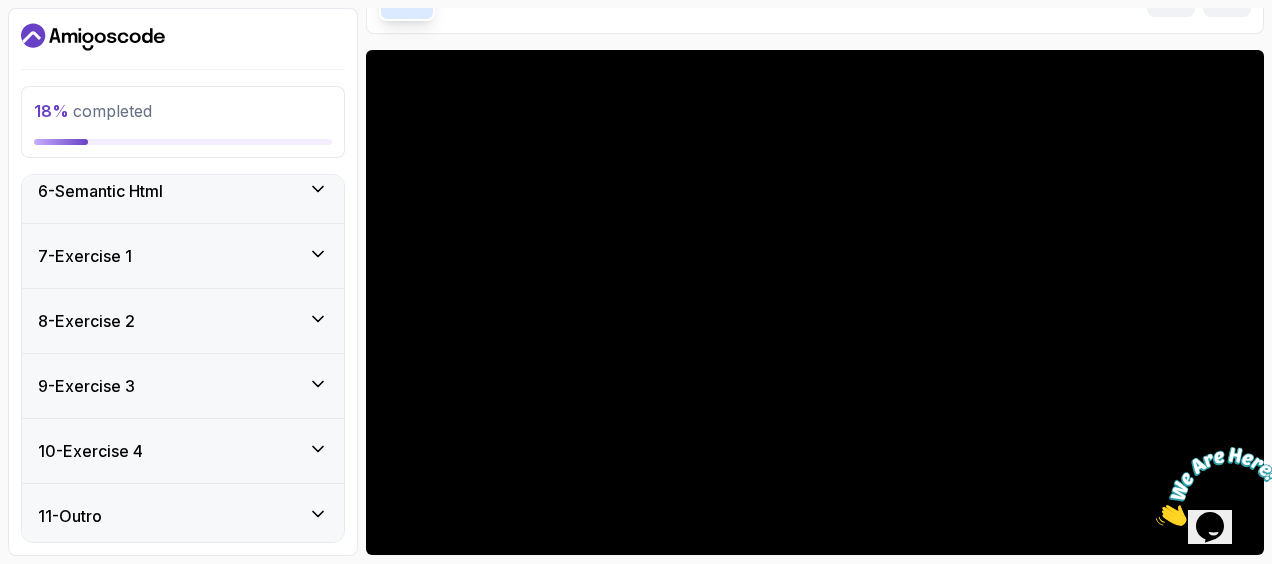 click on "7  -  Exercise 1" at bounding box center (183, 256) 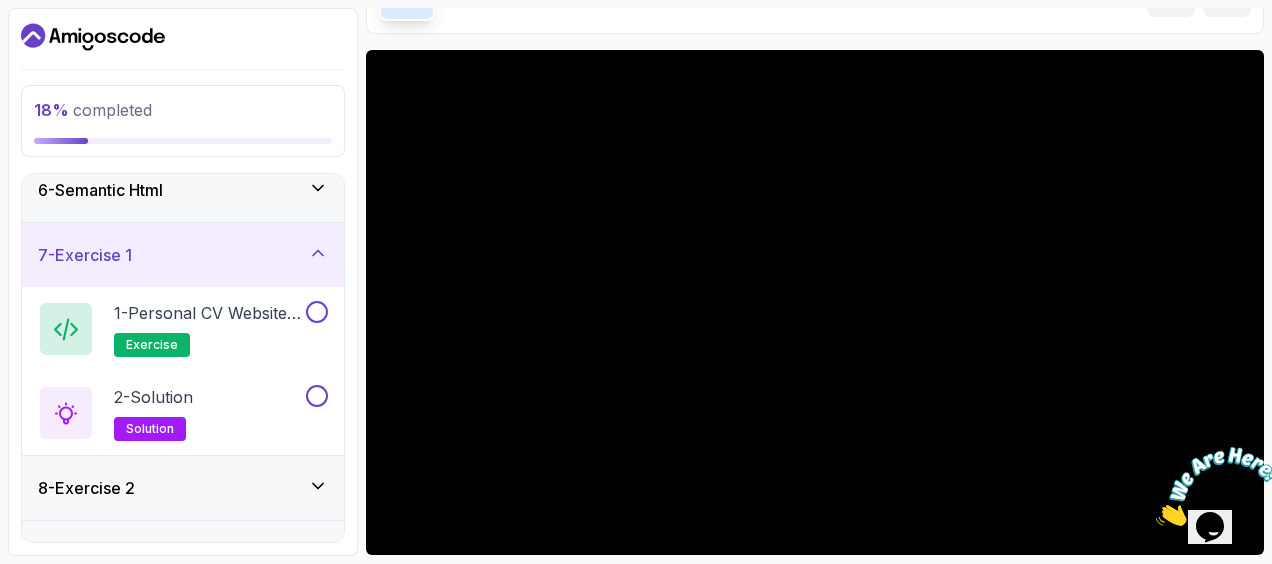click on "7  -  Exercise 1" at bounding box center [183, 255] 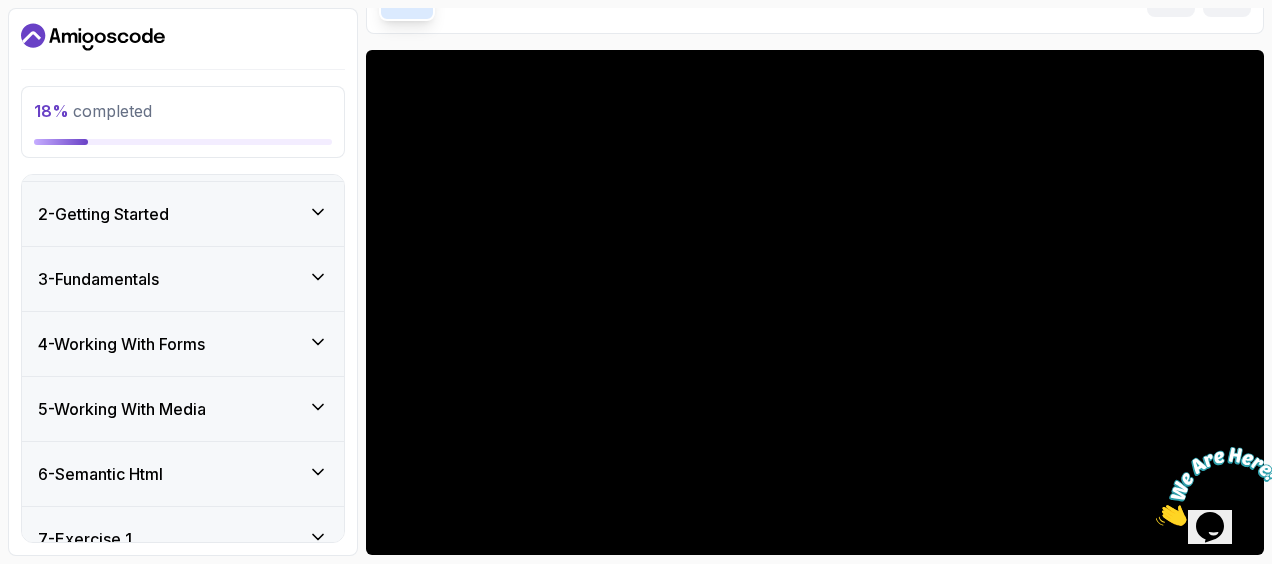 scroll, scrollTop: 57, scrollLeft: 0, axis: vertical 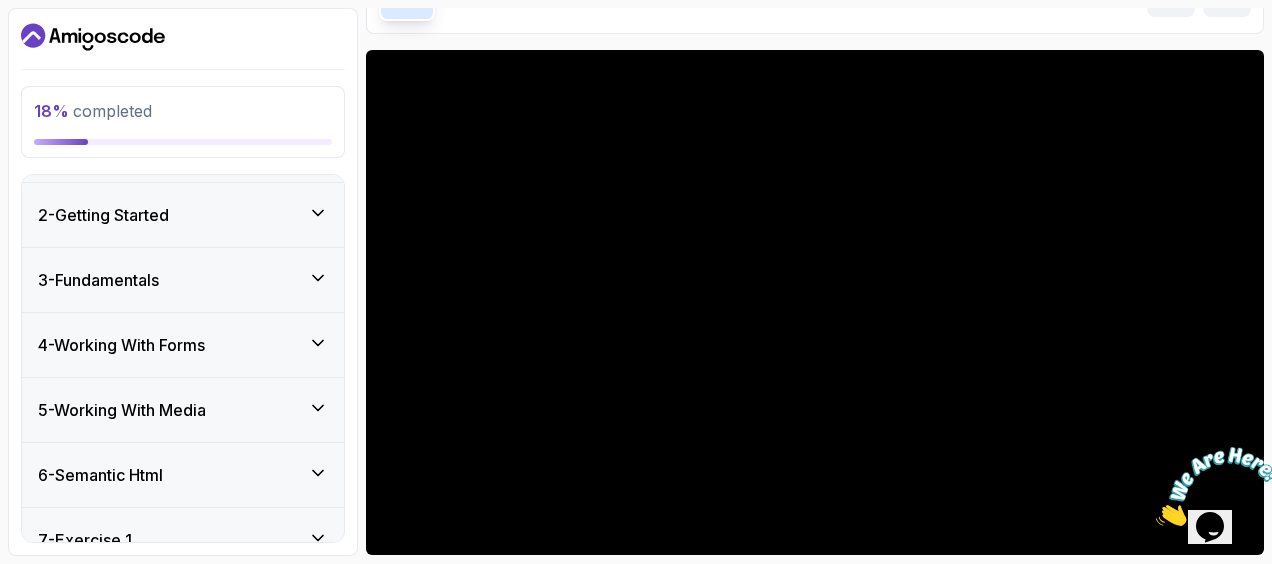click on "4  -  Working With Forms" at bounding box center [183, 345] 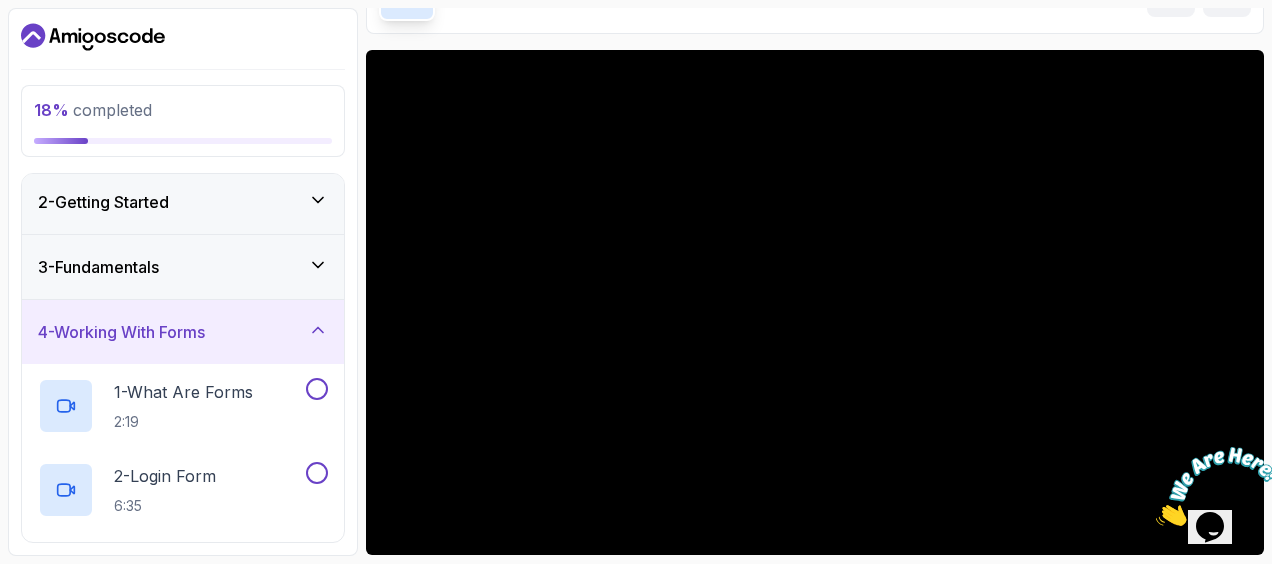 scroll, scrollTop: 67, scrollLeft: 0, axis: vertical 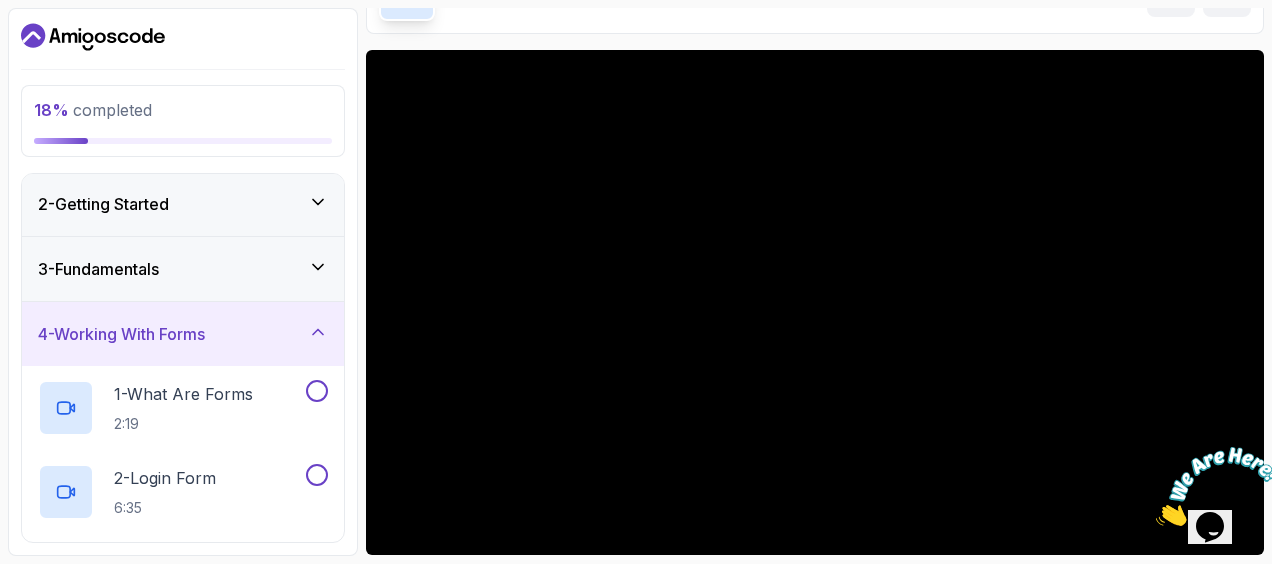 click on "4  -  Working With Forms" at bounding box center [183, 334] 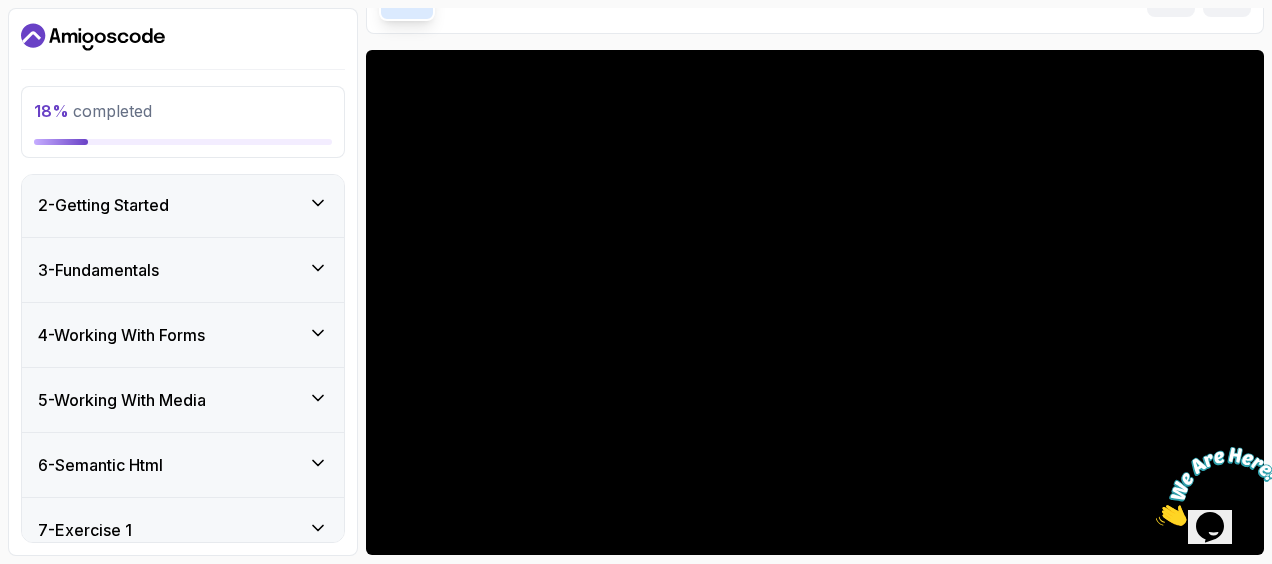 type 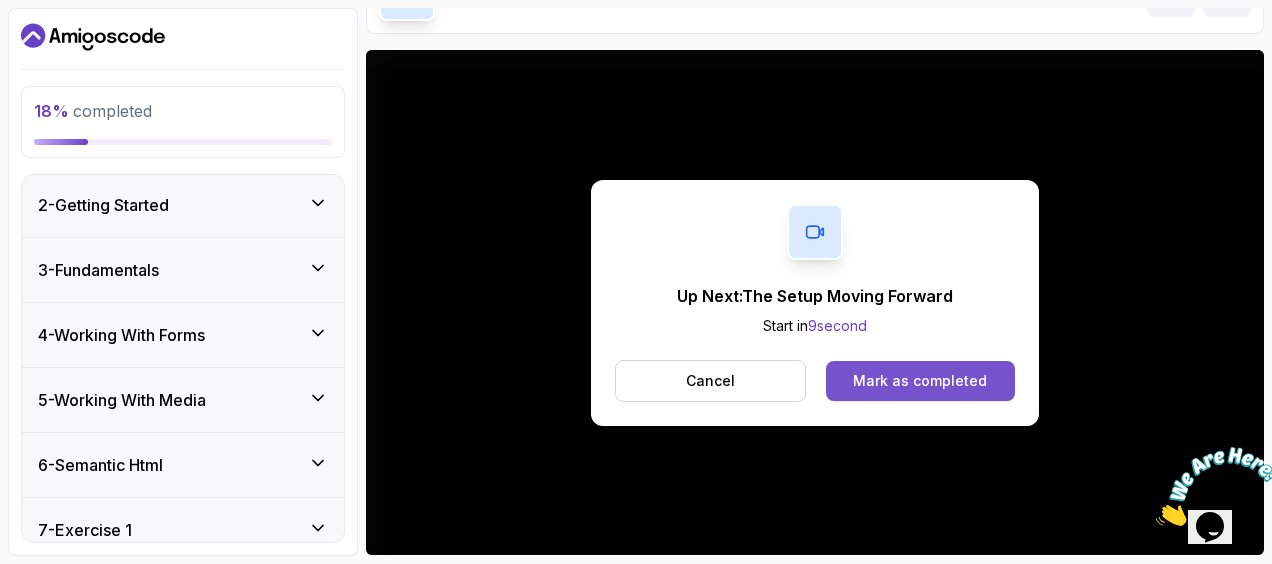 click on "Mark as completed" at bounding box center [920, 381] 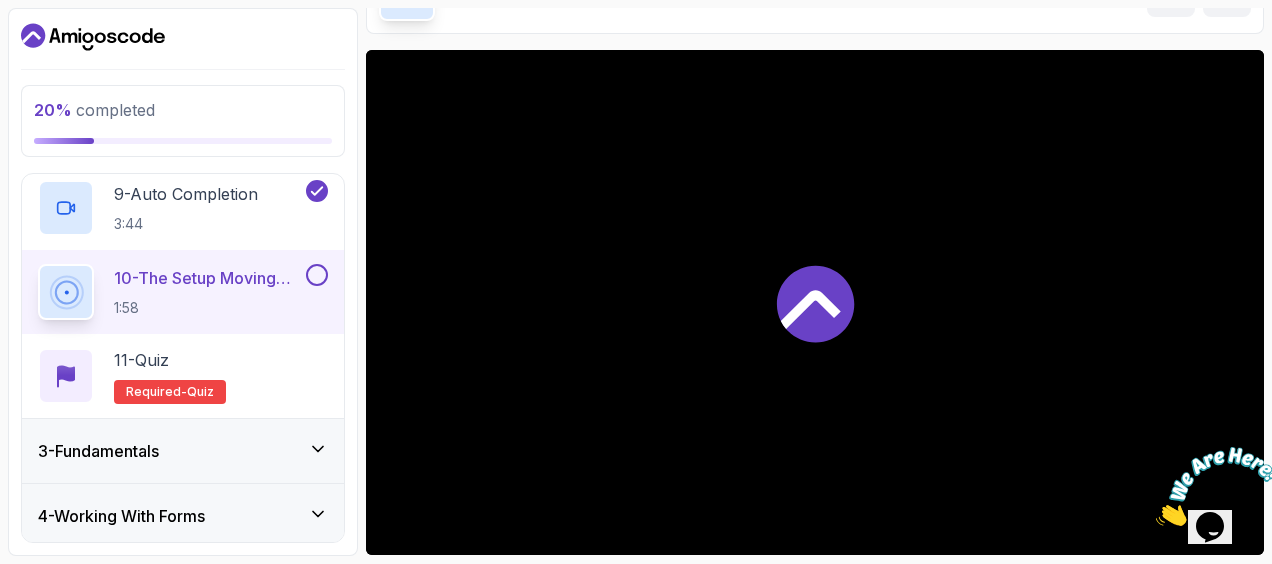 scroll, scrollTop: 810, scrollLeft: 0, axis: vertical 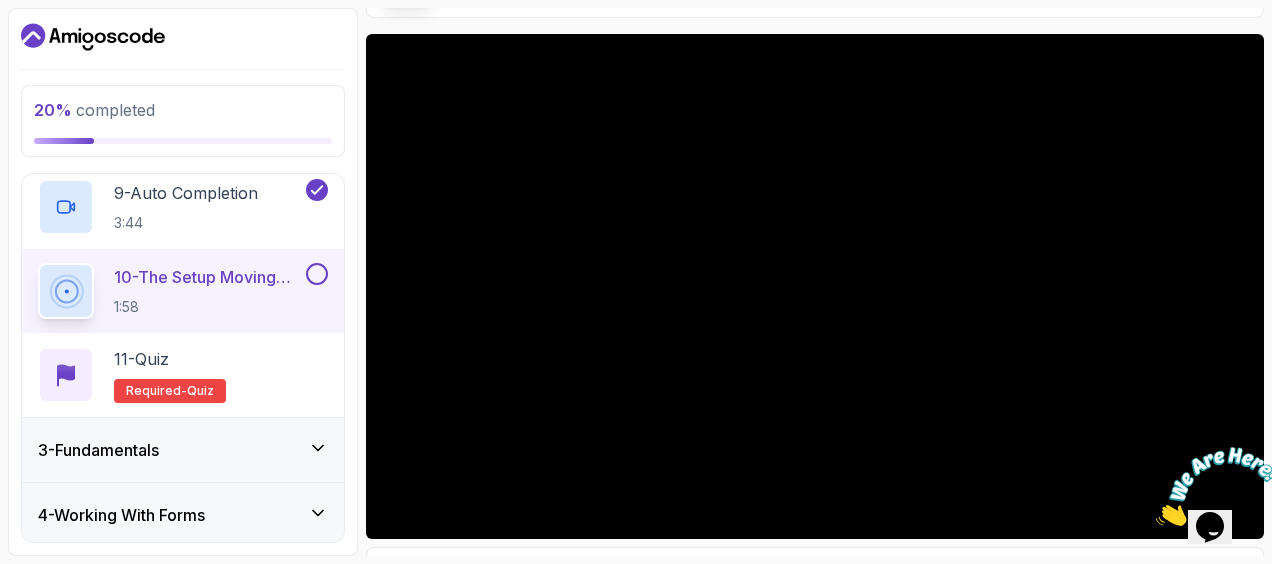 click on "My Courses HTML Essentials 2  Points 1 [FIRST] [LAST] Student 2 - Getting Started  20 % completed Getting Started The Setup Moving Forward The Setup Moving Forward by  nelson Slides Repo Repository not available Designs Design not available Share Notes Support Any issues? Slides Repo Repository not available Designs Design not available Share" at bounding box center (815, 282) 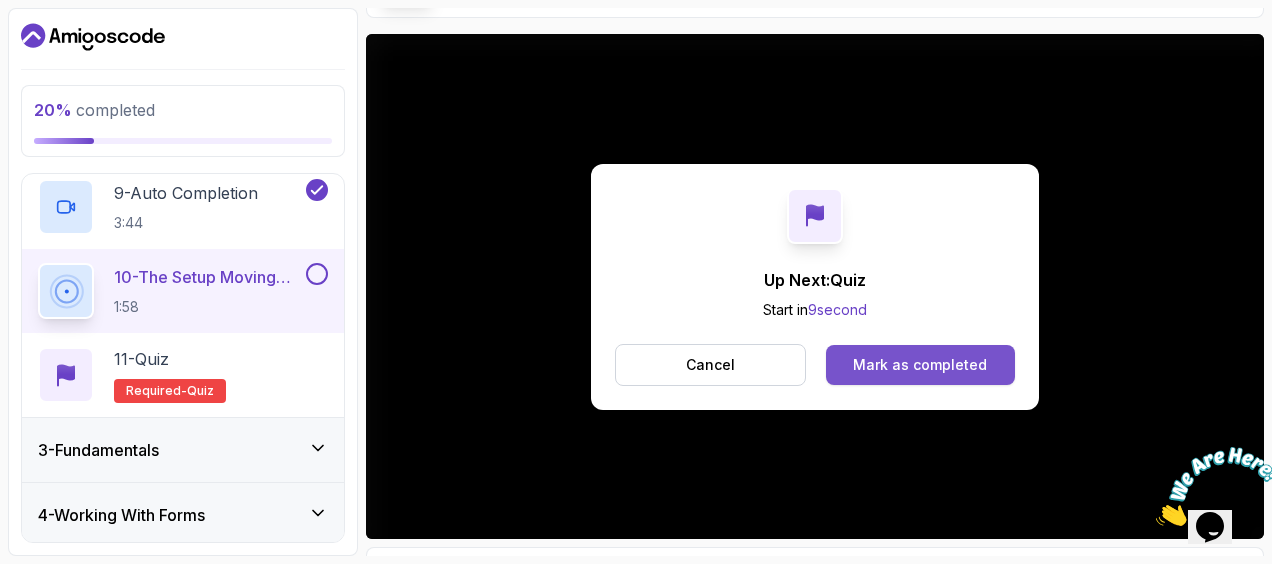 click on "Mark as completed" at bounding box center (920, 365) 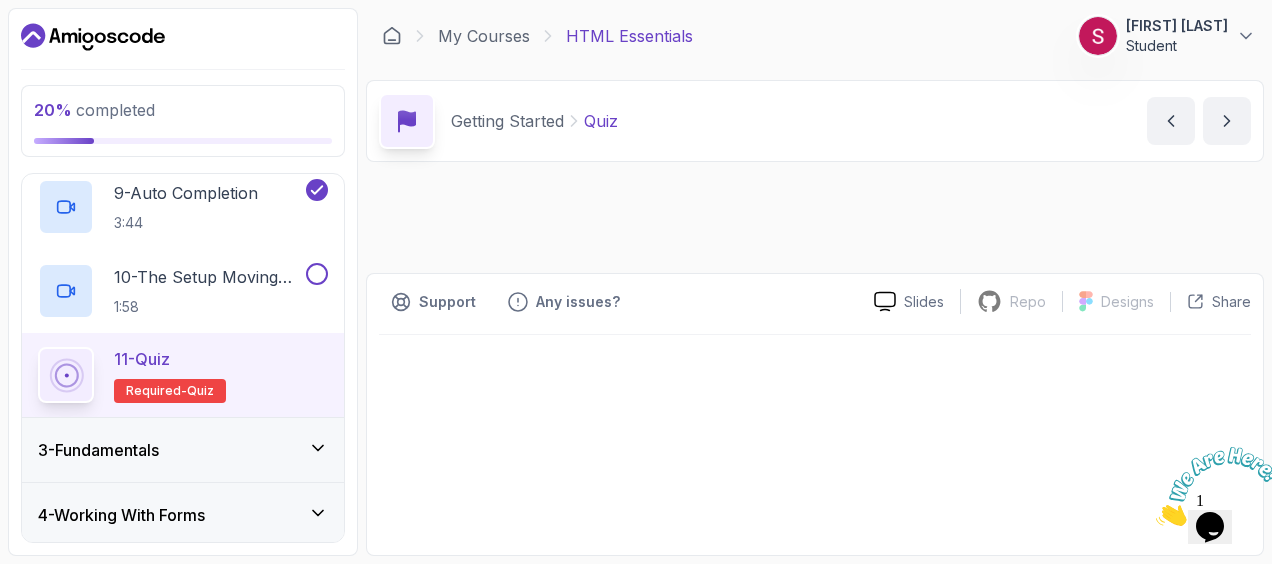 scroll, scrollTop: 0, scrollLeft: 0, axis: both 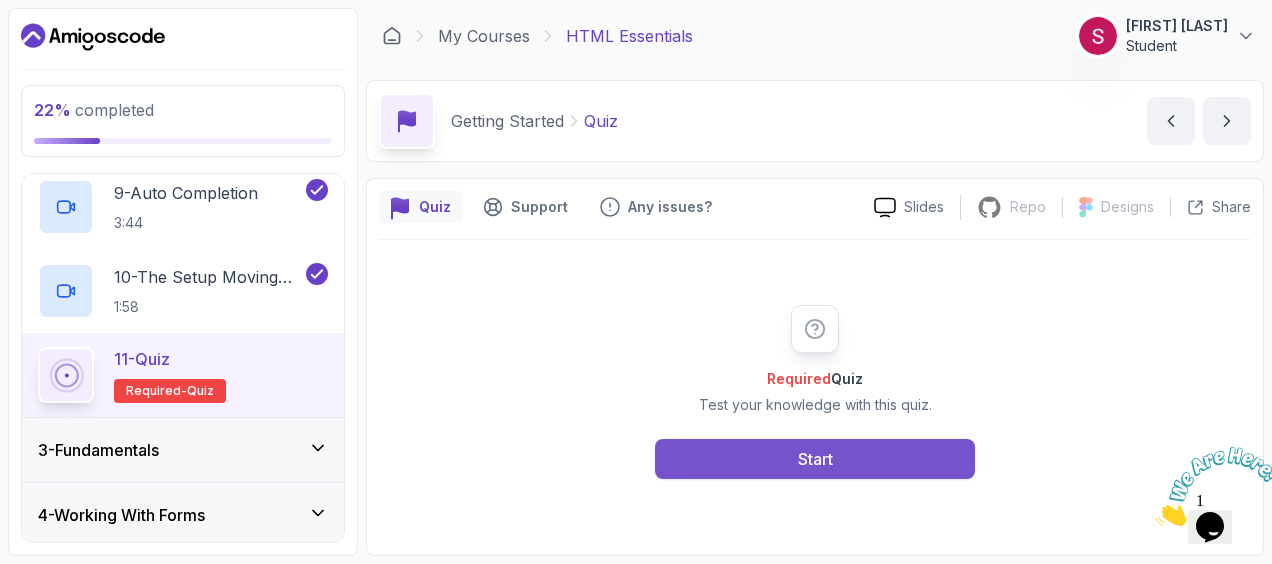 click on "Start" at bounding box center (815, 459) 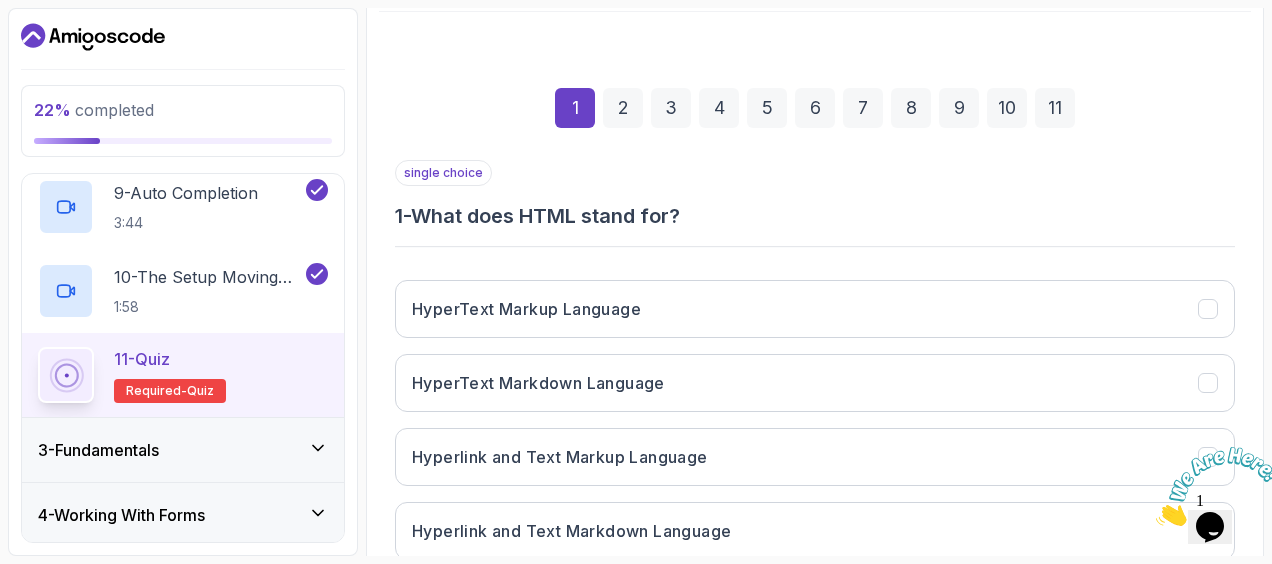scroll, scrollTop: 296, scrollLeft: 0, axis: vertical 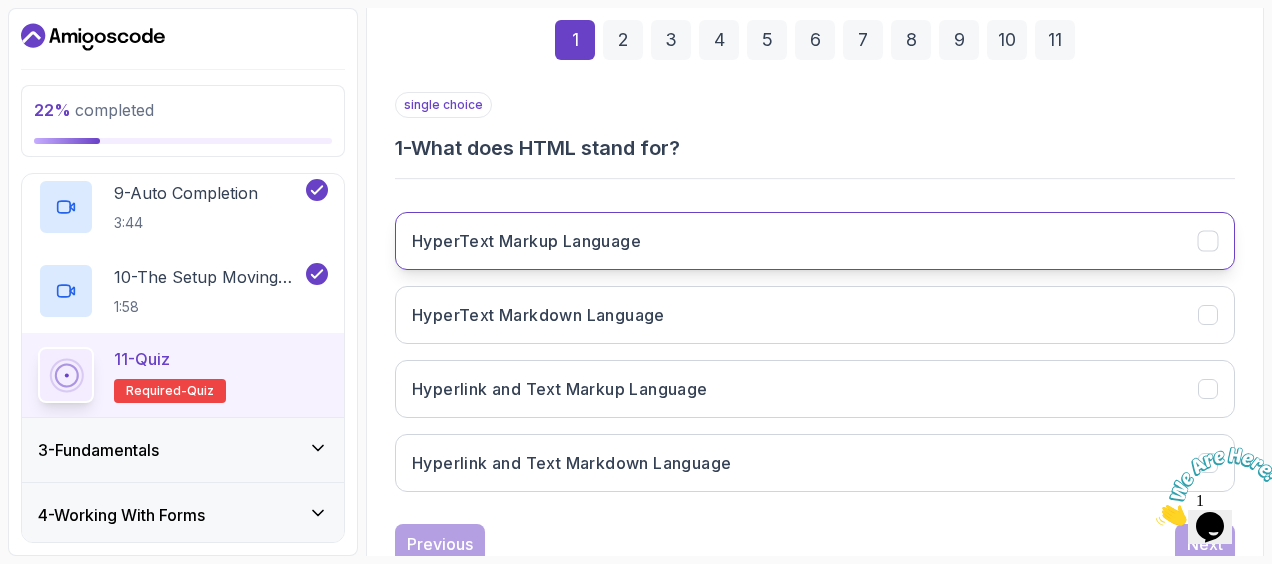 click on "HyperText Markup Language" at bounding box center [815, 241] 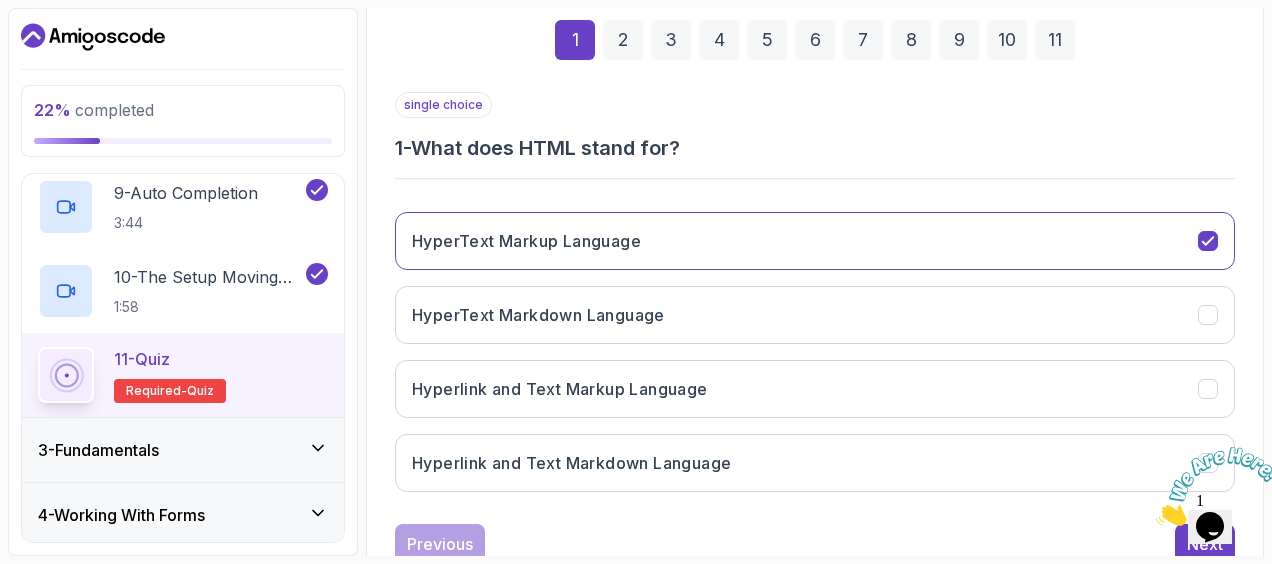 scroll, scrollTop: 356, scrollLeft: 0, axis: vertical 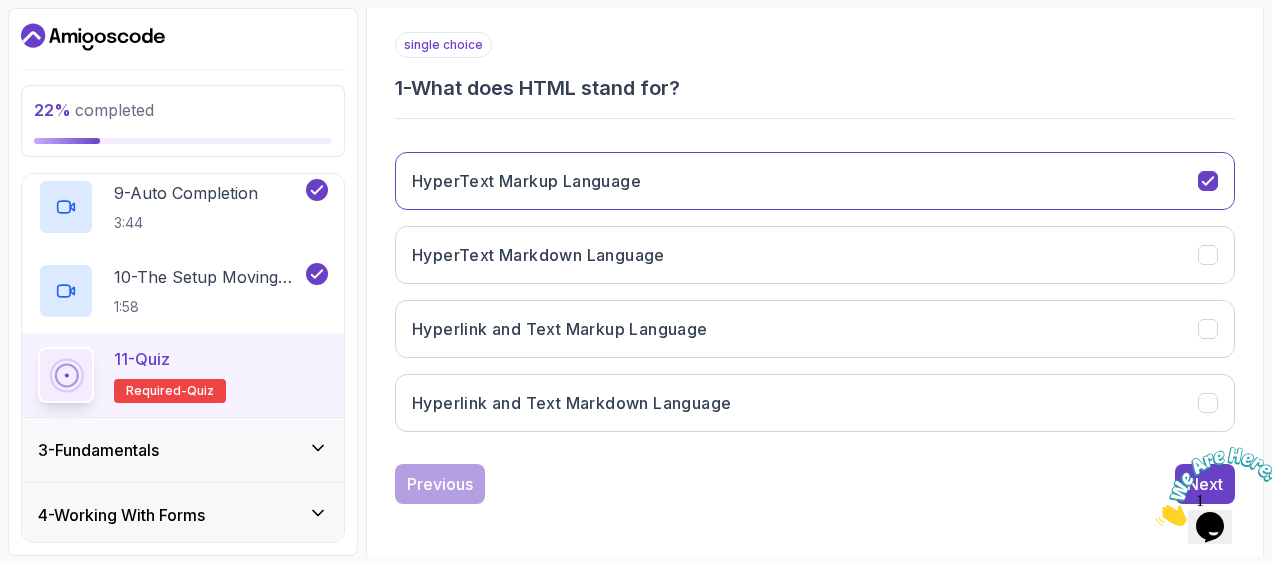 click at bounding box center [1156, 520] 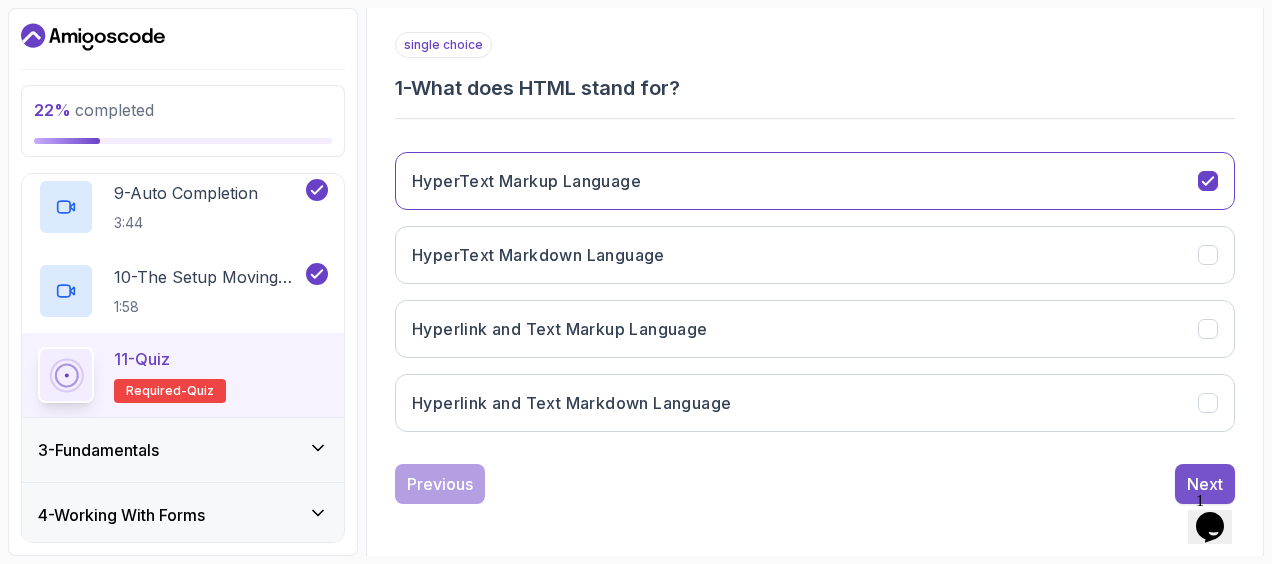 click on "Next" at bounding box center [1205, 484] 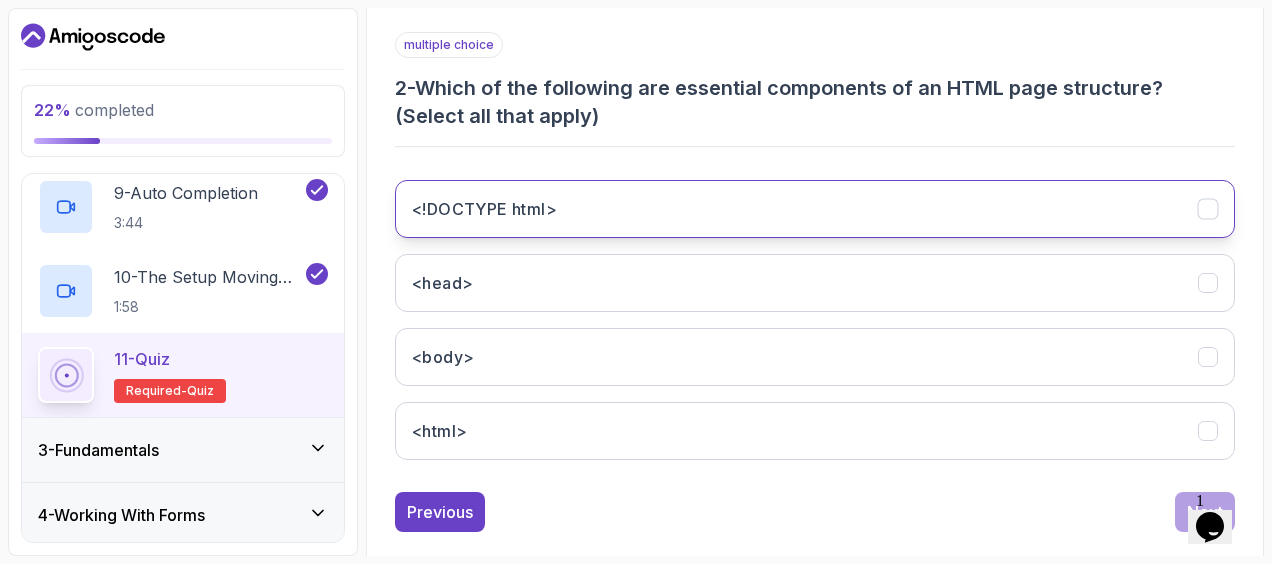 click on "<!DOCTYPE html>" at bounding box center [815, 209] 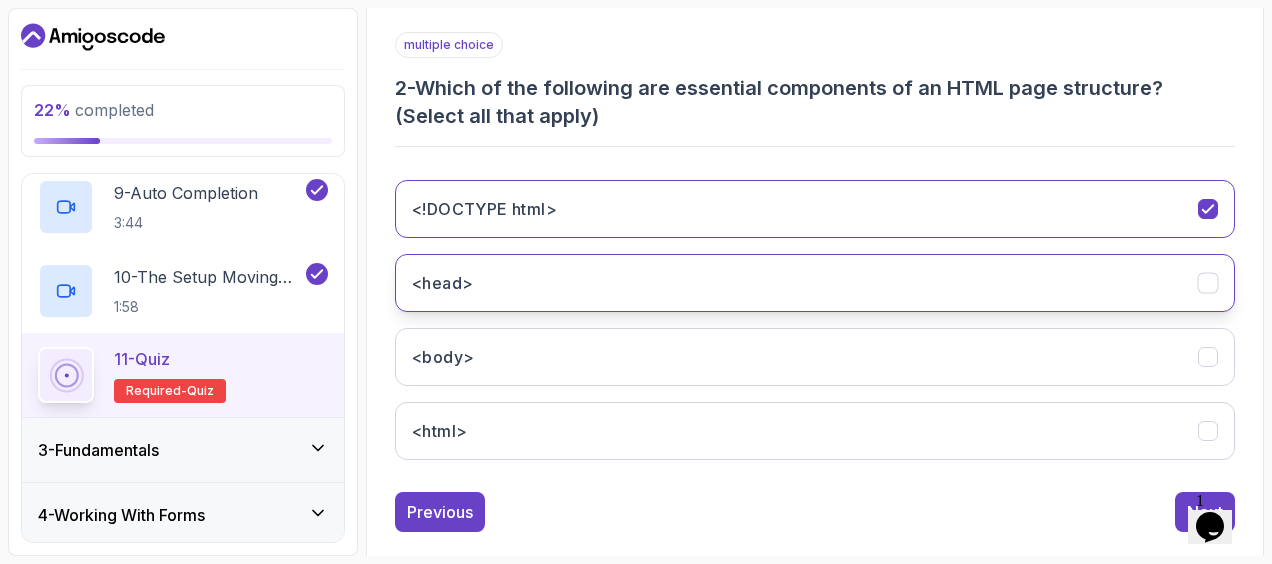 click on "<head>" at bounding box center [815, 283] 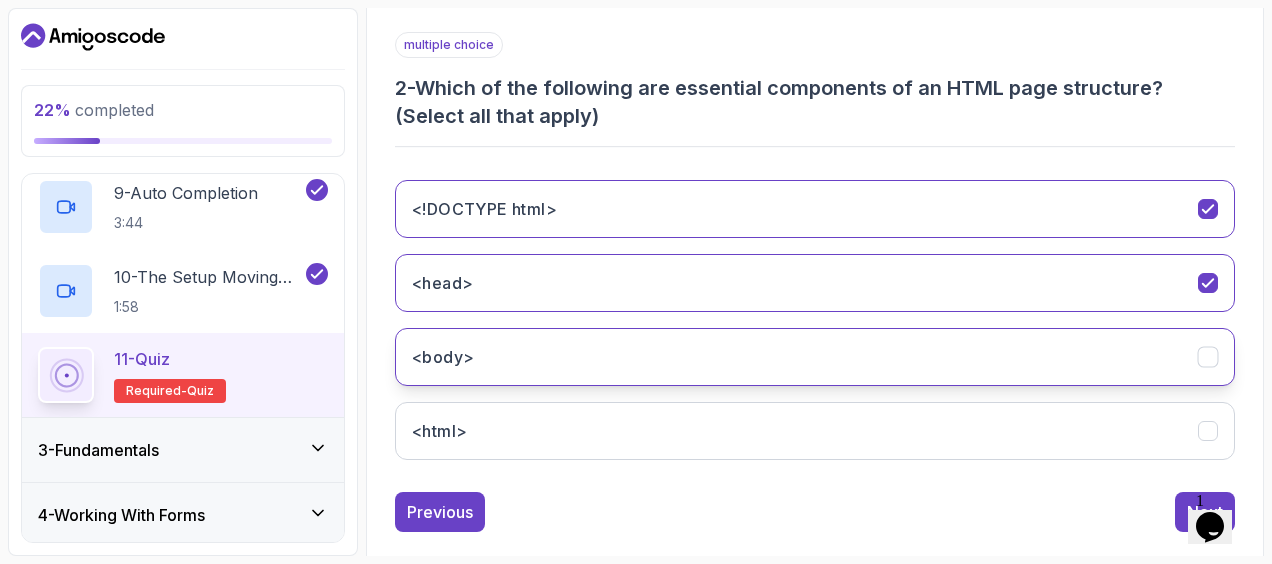 click on "<body>" at bounding box center (815, 357) 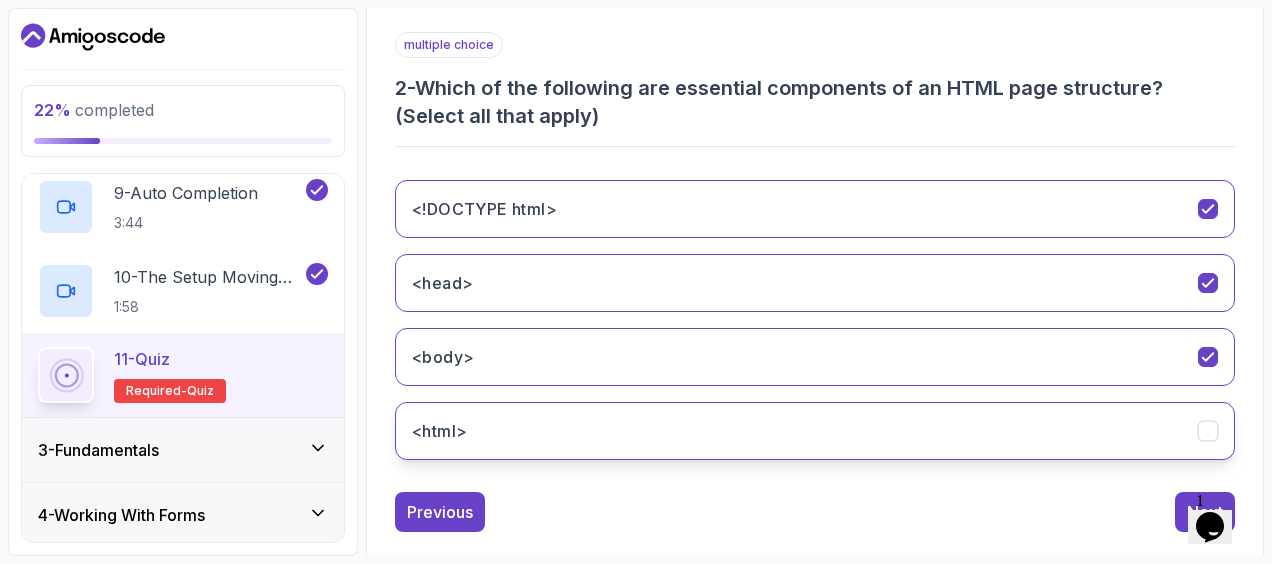 click on "<html>" at bounding box center (815, 431) 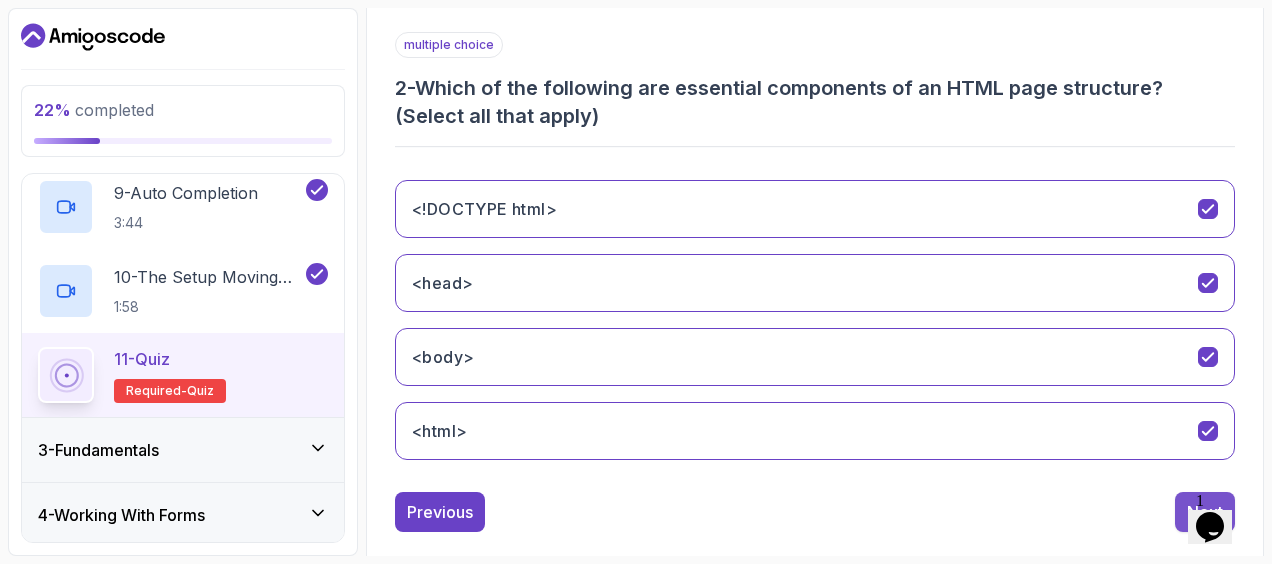 click on "Next" at bounding box center [1205, 512] 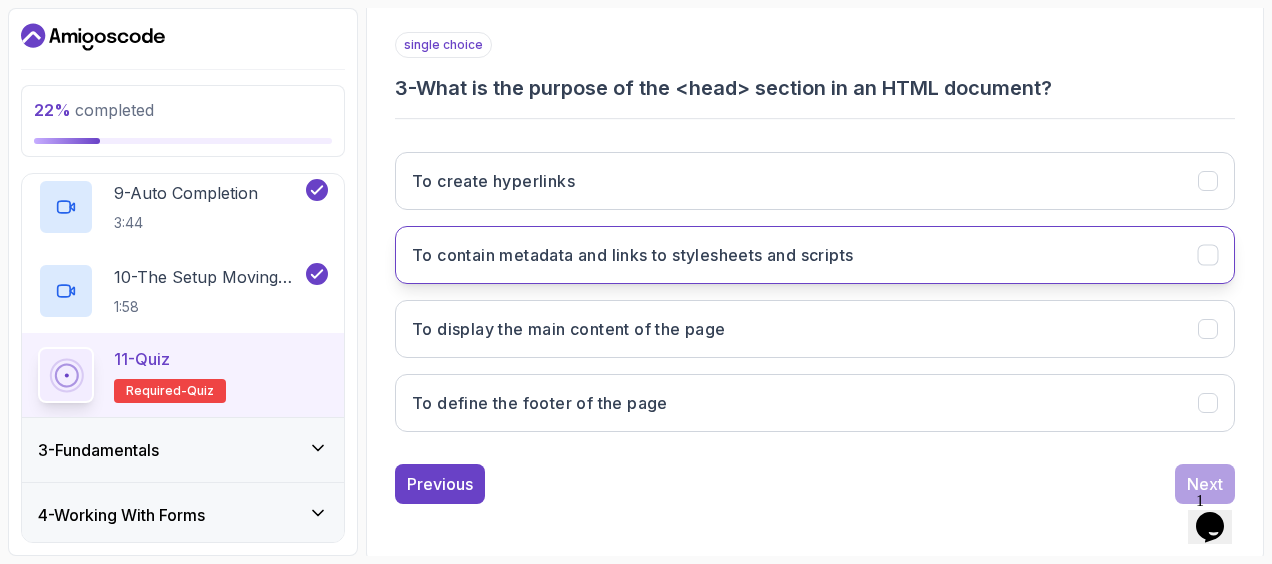 click on "To contain metadata and links to stylesheets and scripts" at bounding box center [632, 255] 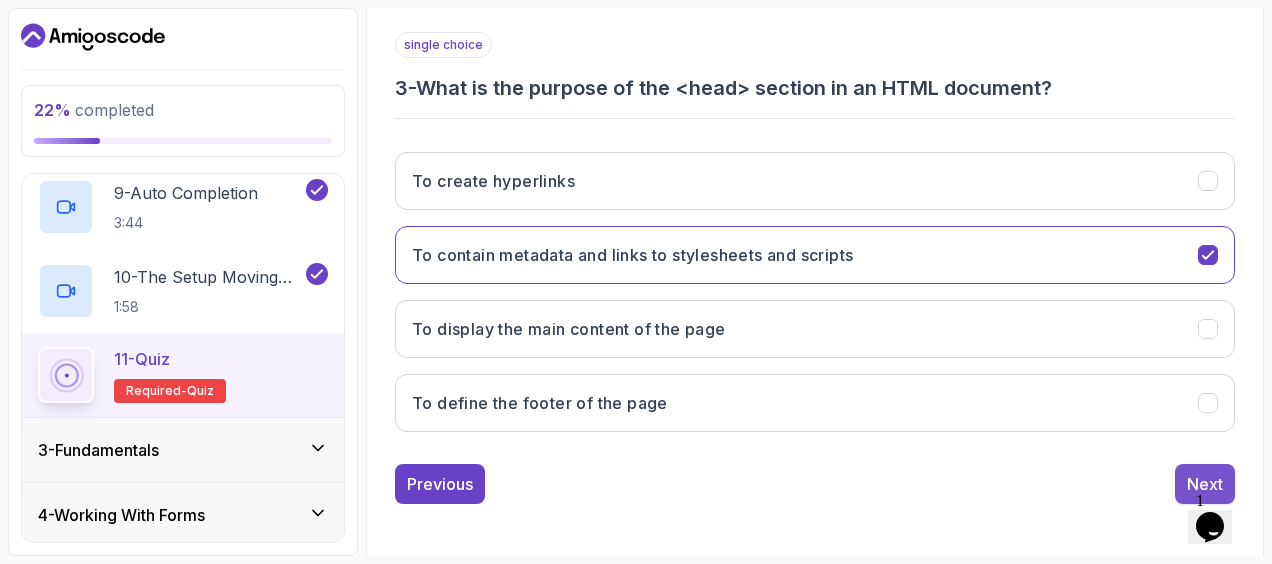 click on "Next" at bounding box center [1205, 484] 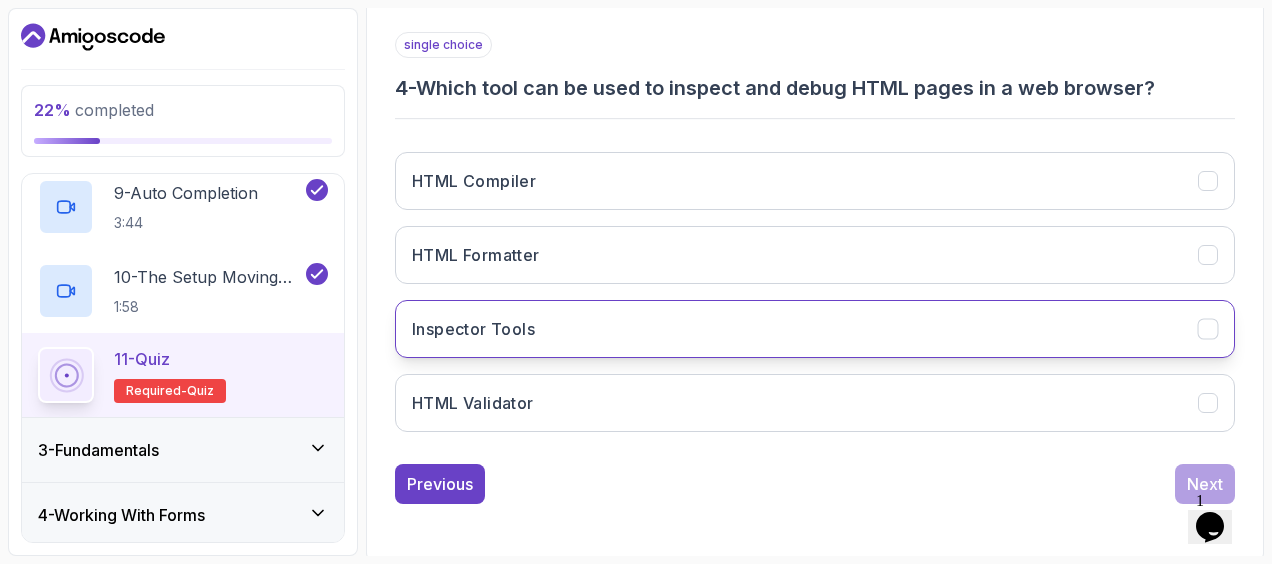 click on "Inspector Tools" at bounding box center [815, 329] 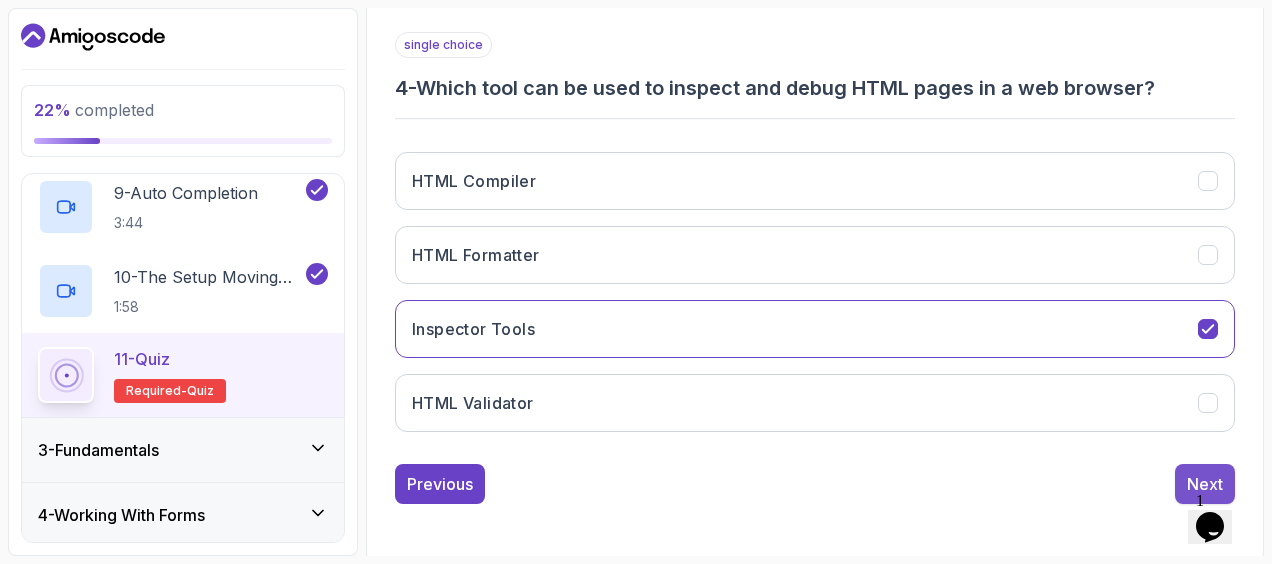 click on "Next" at bounding box center (1205, 484) 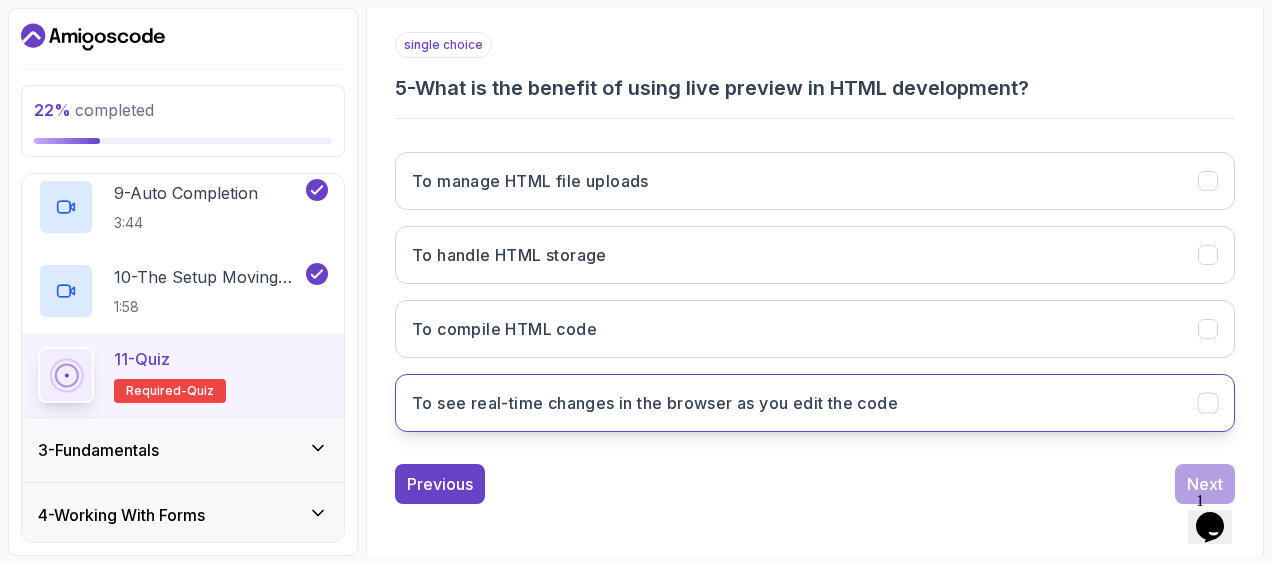 click on "To see real-time changes in the browser as you edit the code" at bounding box center (815, 403) 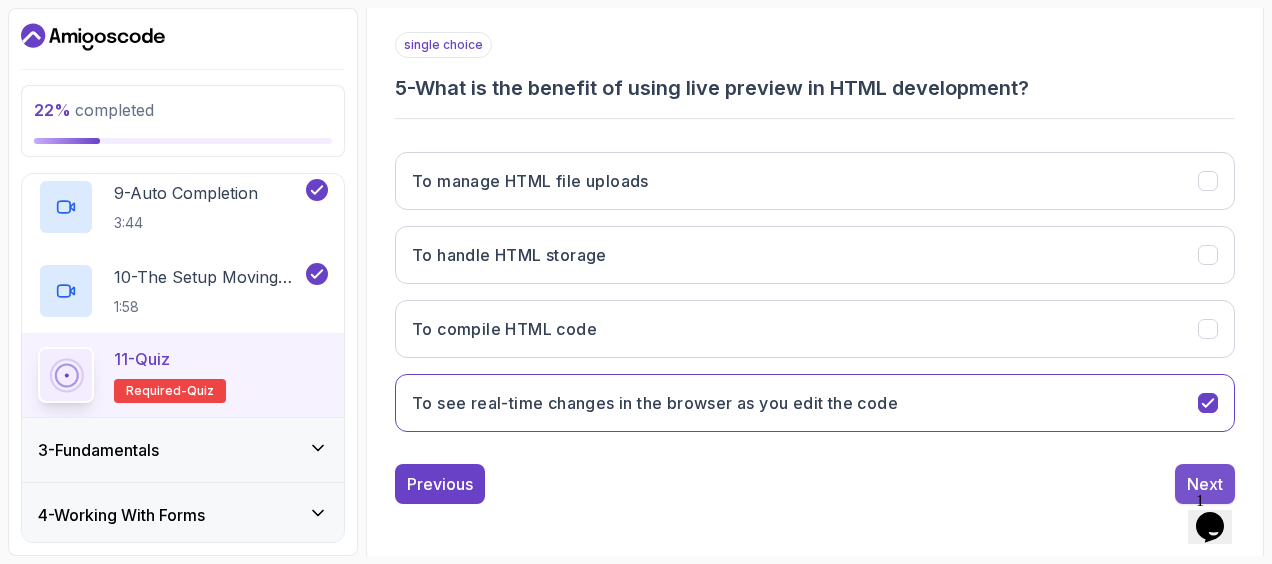 click on "Next" at bounding box center [1205, 484] 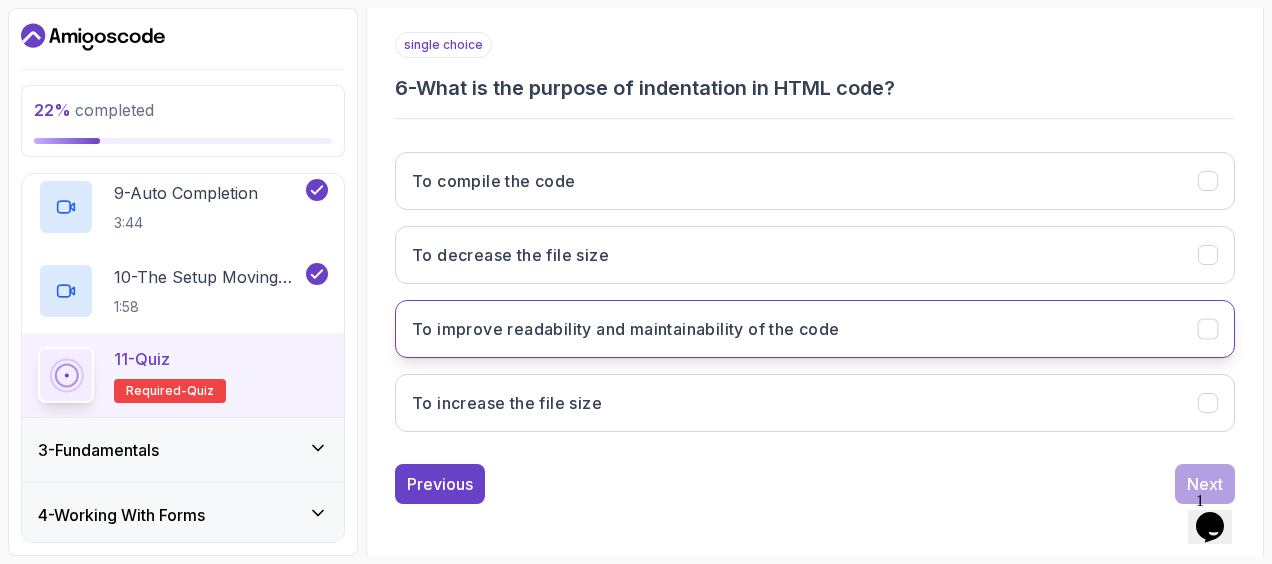 click on "To improve readability and maintainability of the code" at bounding box center (626, 329) 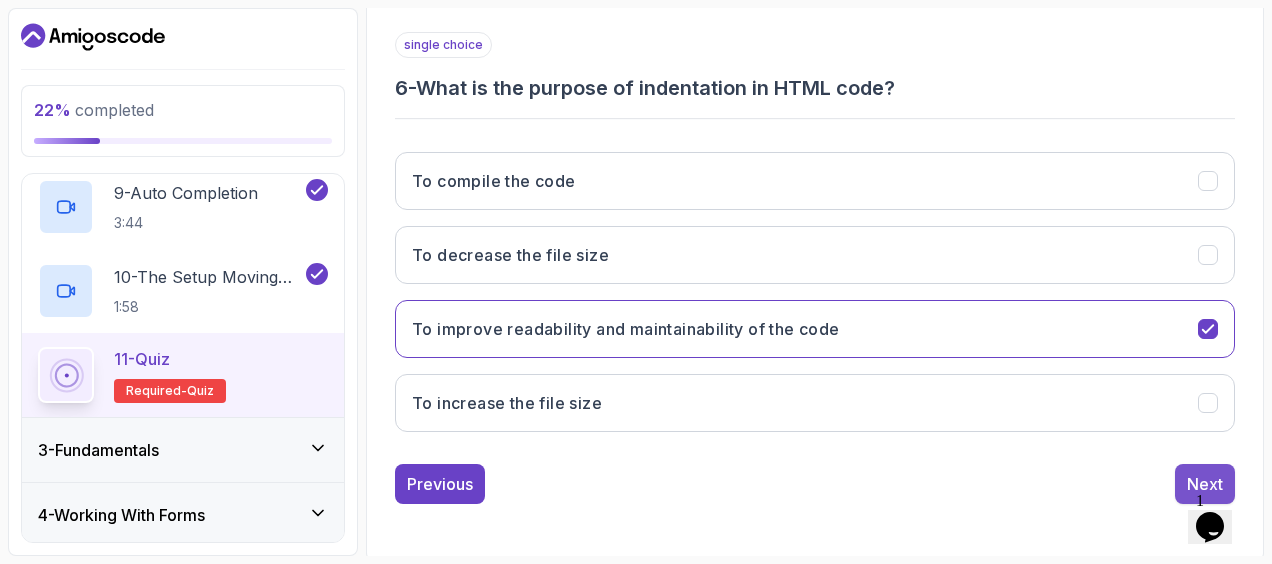 click on "Next" at bounding box center (1205, 484) 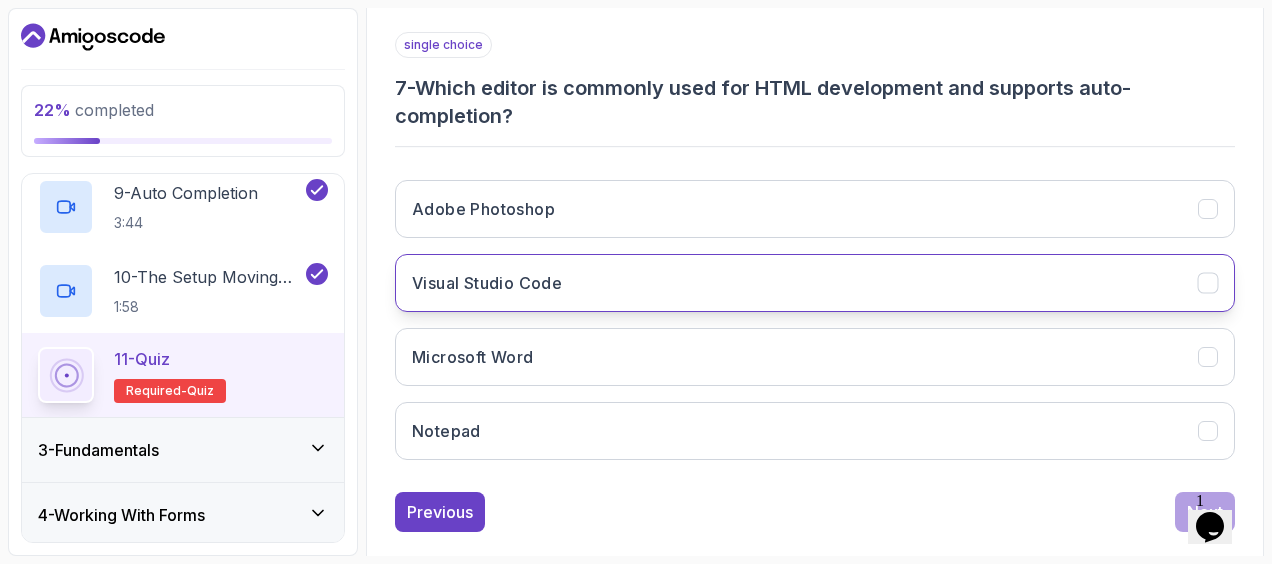 click on "Visual Studio Code" at bounding box center [487, 283] 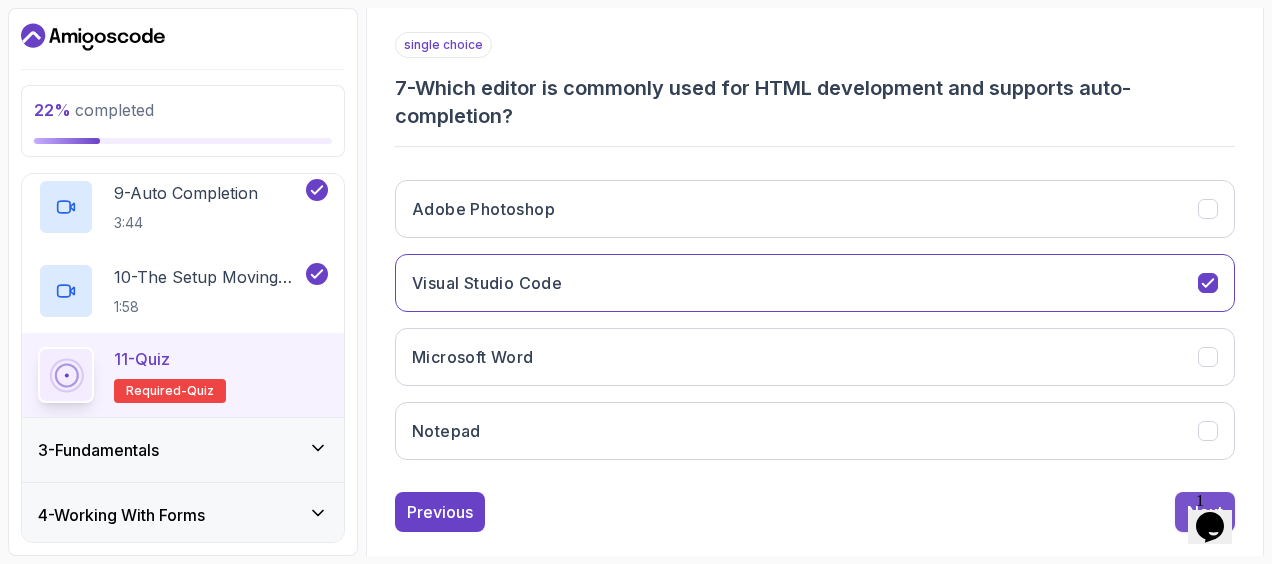 click on "Next" at bounding box center [1205, 512] 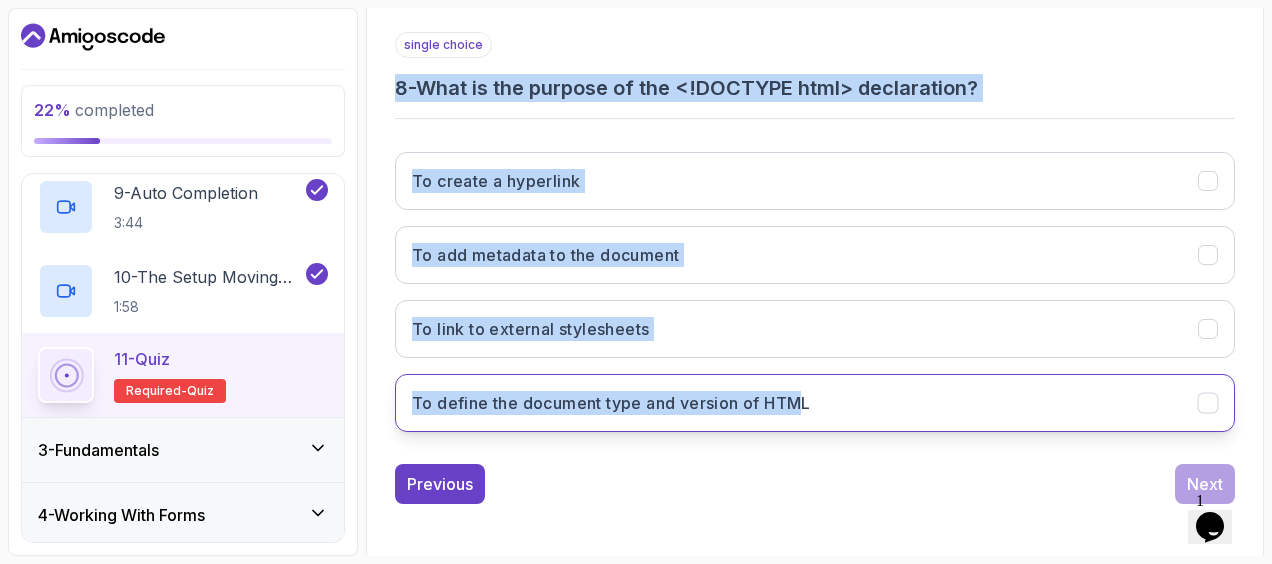 drag, startPoint x: 383, startPoint y: 68, endPoint x: 809, endPoint y: 410, distance: 546.29663 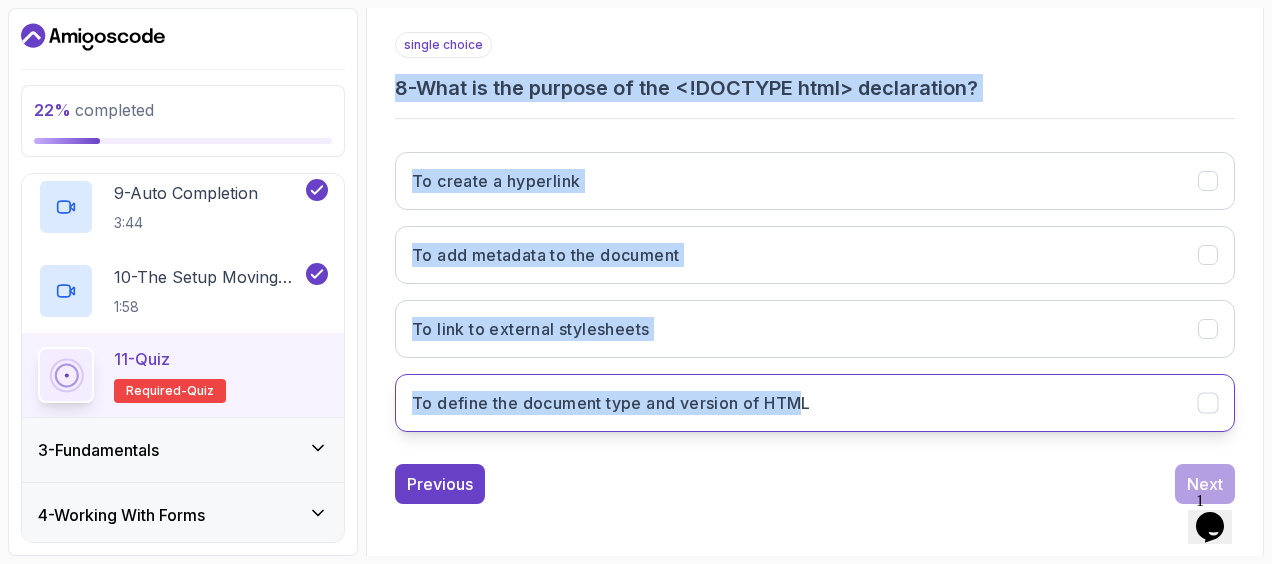 click on "1 2 3 4 5 6 7 8 9 10 11 single choice 8  -  What is the purpose of the <!DOCTYPE html> declaration? To create a hyperlink To add metadata to the document To link to external stylesheets To define the document type and version of HTML Previous Next" at bounding box center [815, 216] 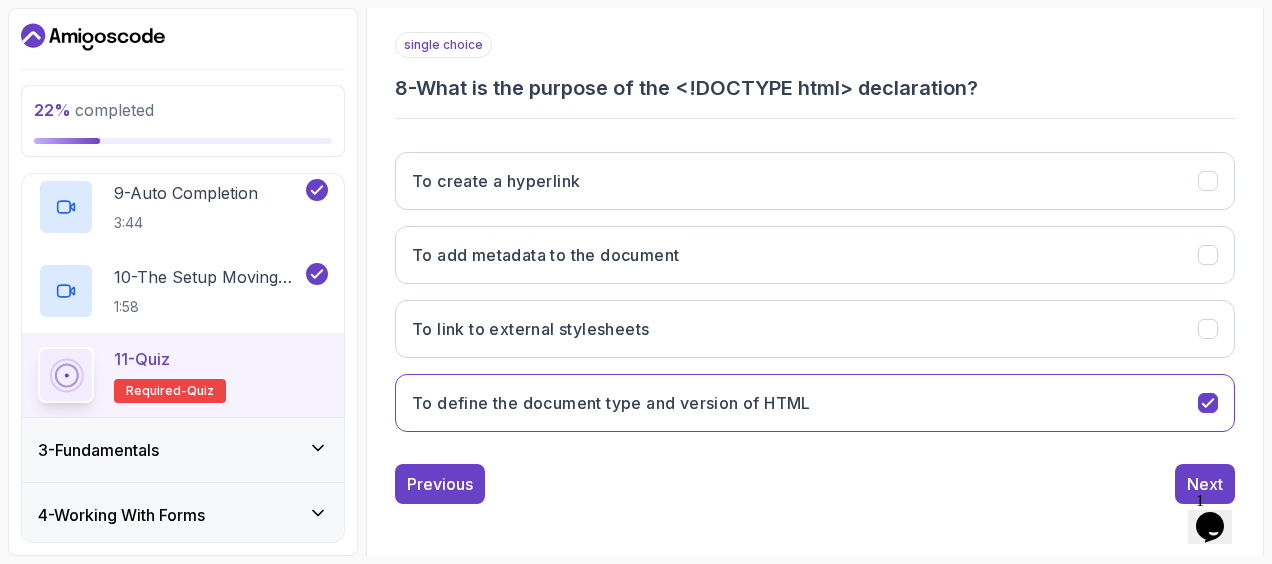 click on "single choice 8  -  What is the purpose of the <!DOCTYPE html> declaration? To create a hyperlink To add metadata to the document To link to external stylesheets To define the document type and version of HTML Previous Next" at bounding box center [815, 268] 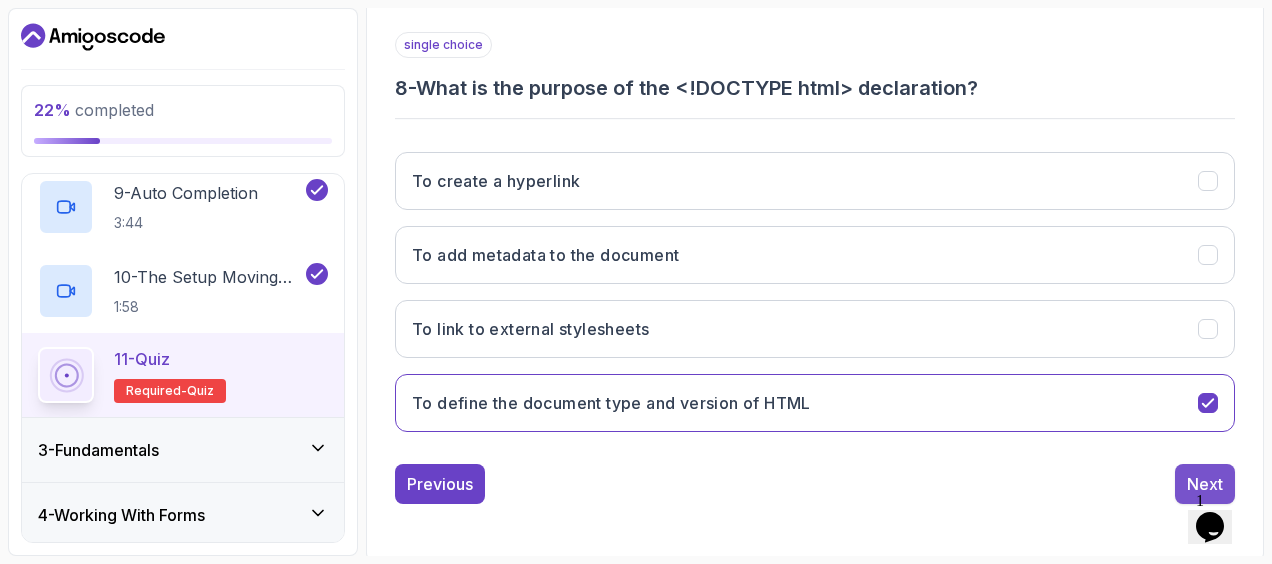 click on "Next" at bounding box center (1205, 484) 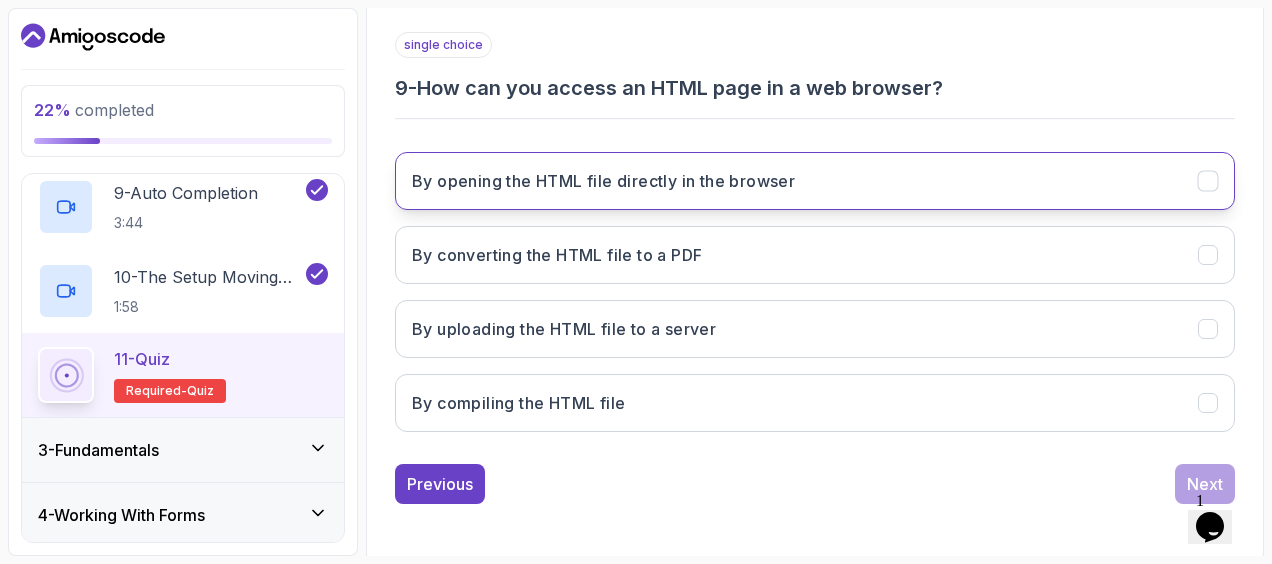 click on "By opening the HTML file directly in the browser" at bounding box center [603, 181] 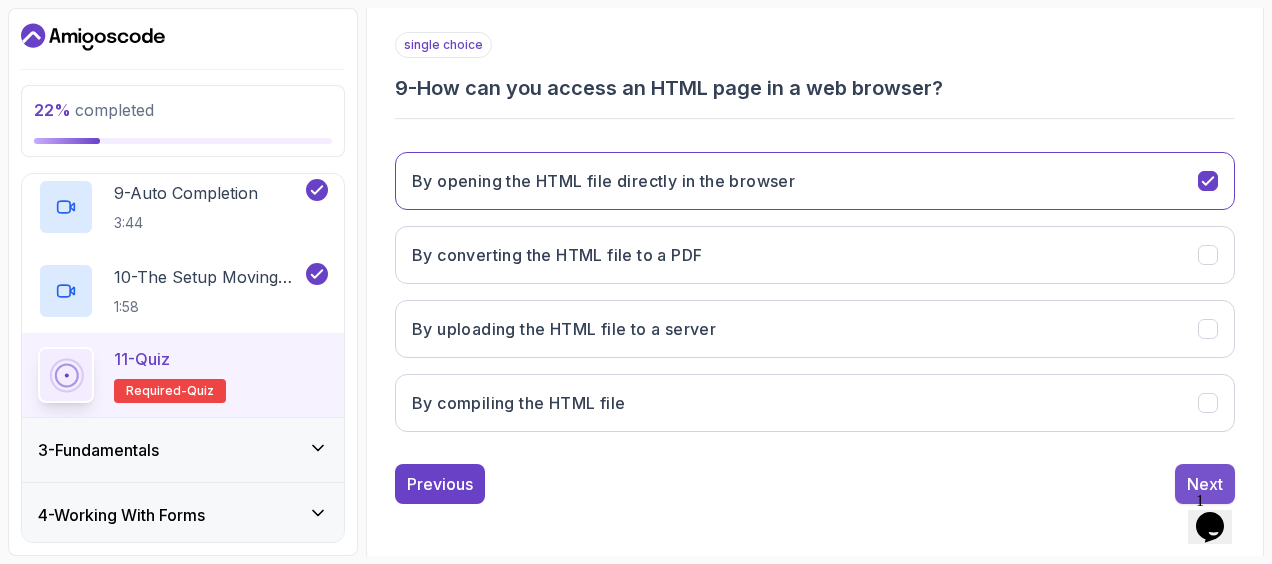 click on "Next" at bounding box center [1205, 484] 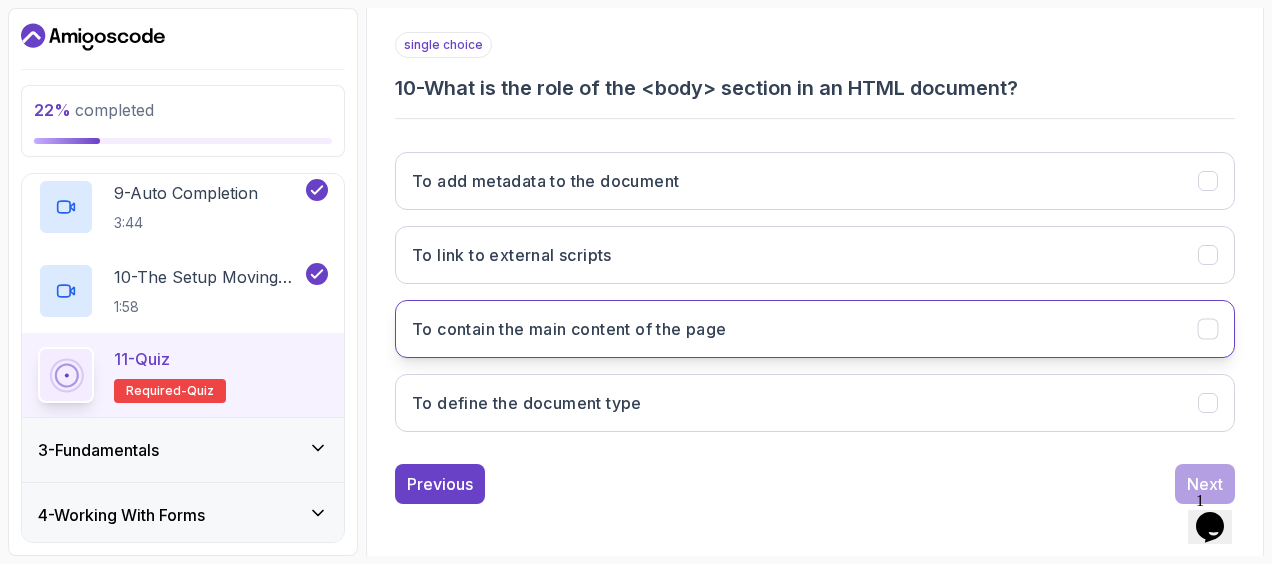 click on "To contain the main content of the page" at bounding box center (569, 329) 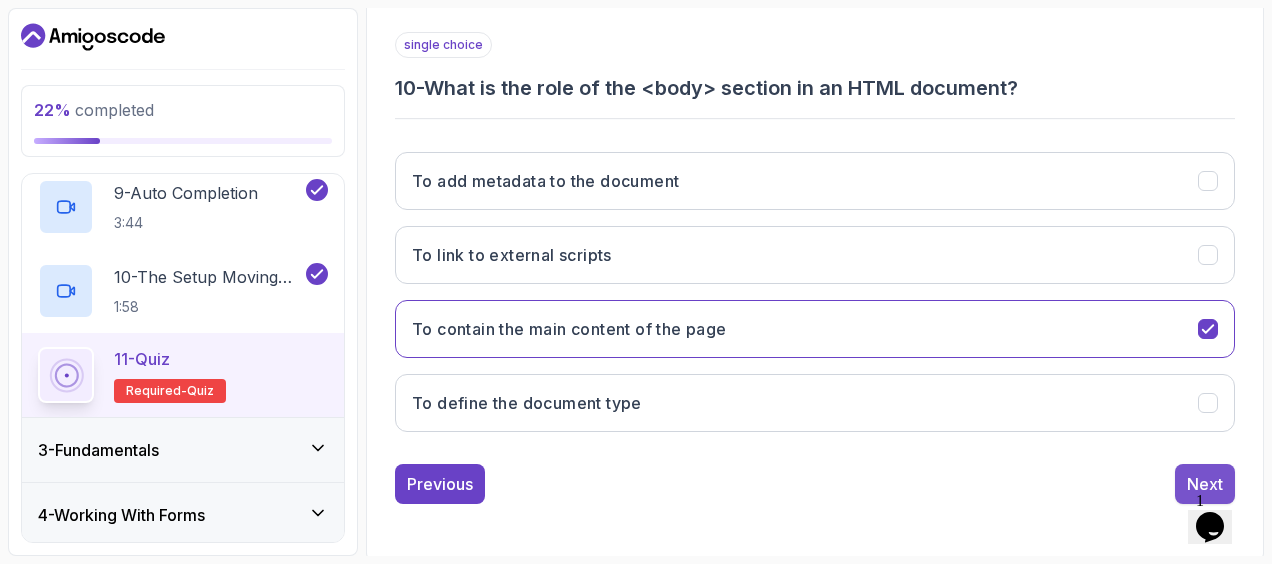 click on "Next" at bounding box center (1205, 484) 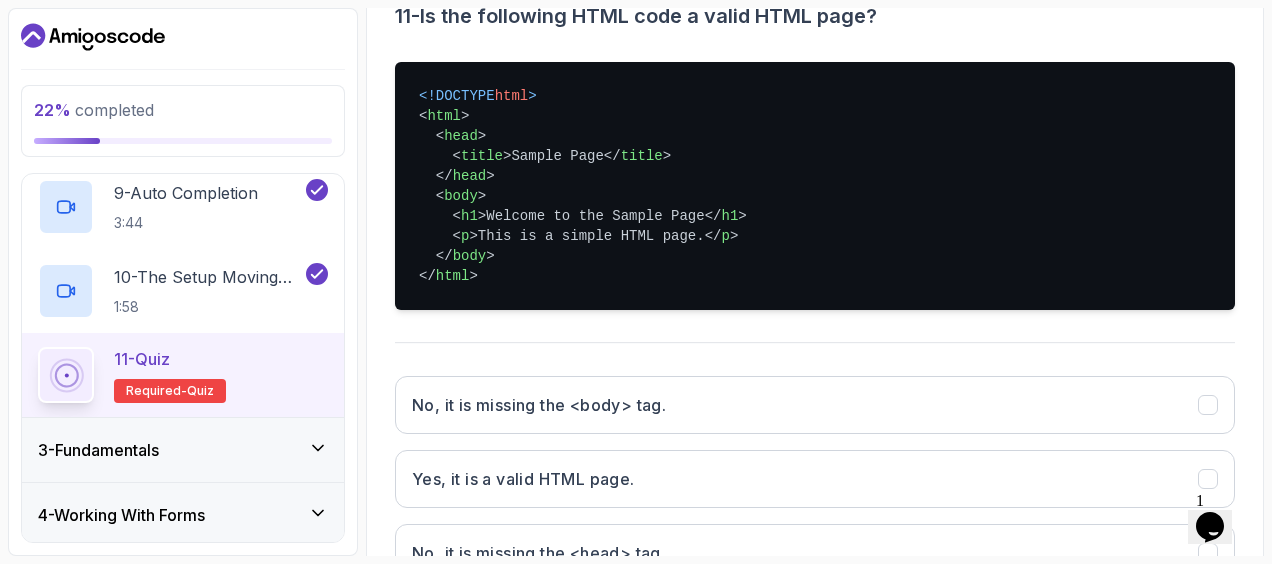 scroll, scrollTop: 506, scrollLeft: 0, axis: vertical 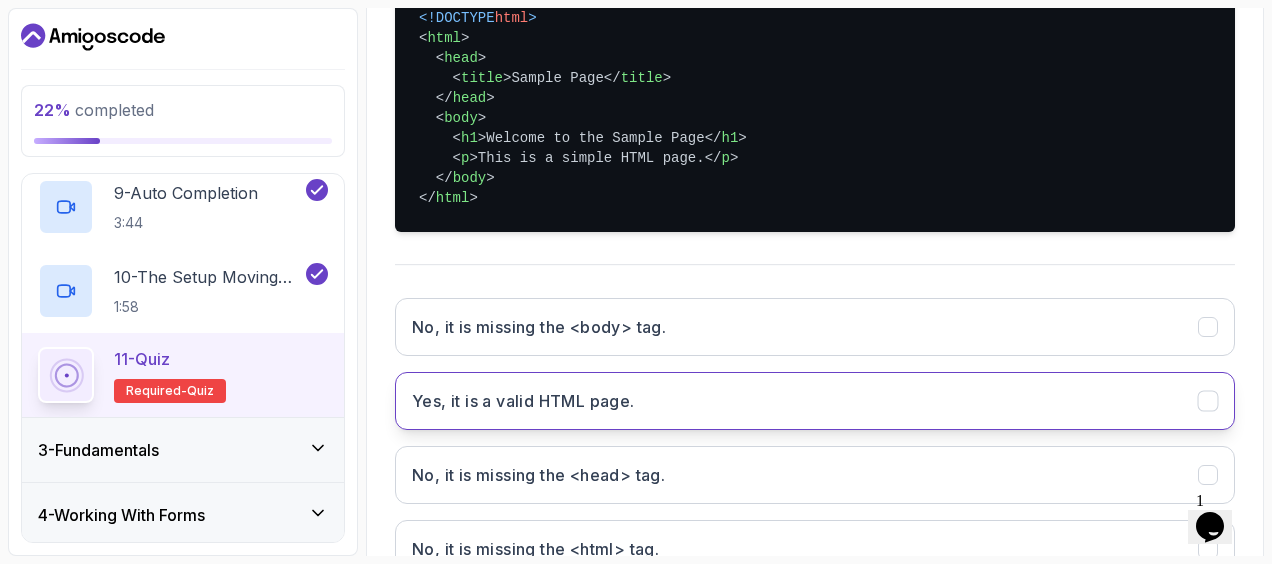 click on "Yes, it is a valid HTML page." at bounding box center [815, 401] 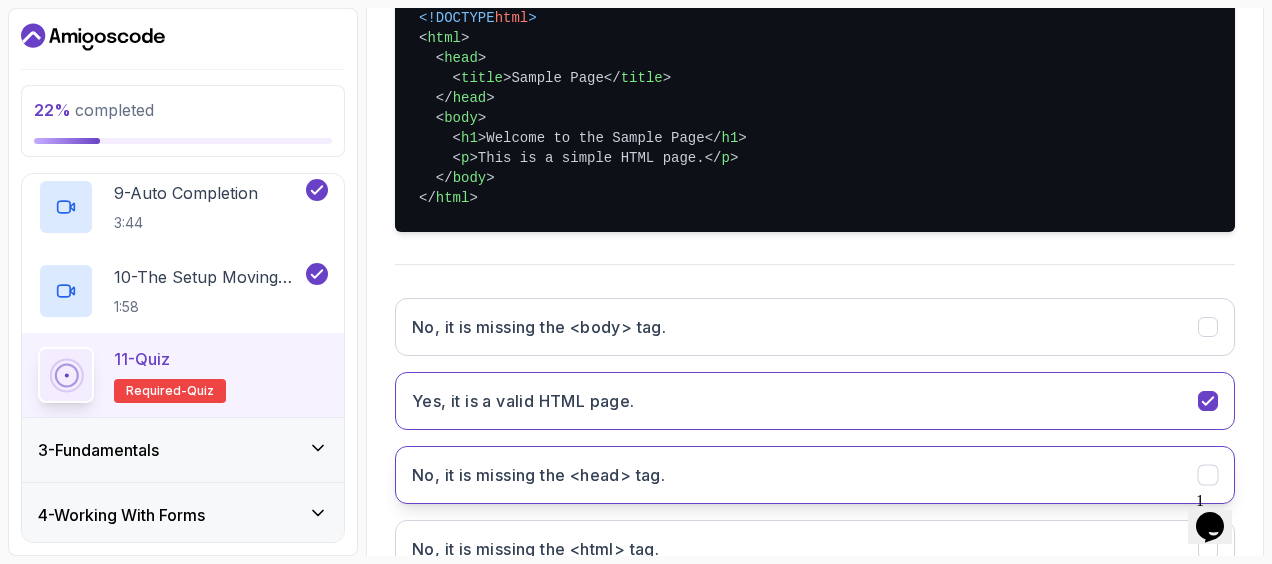 scroll, scrollTop: 652, scrollLeft: 0, axis: vertical 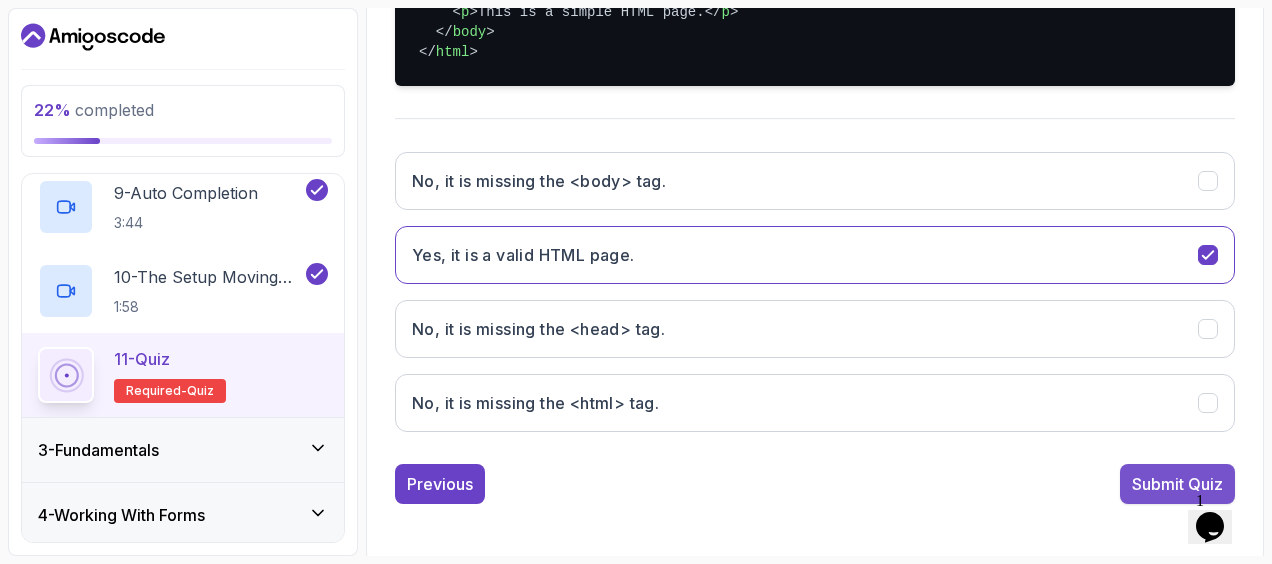 click on "Submit Quiz" at bounding box center (1177, 484) 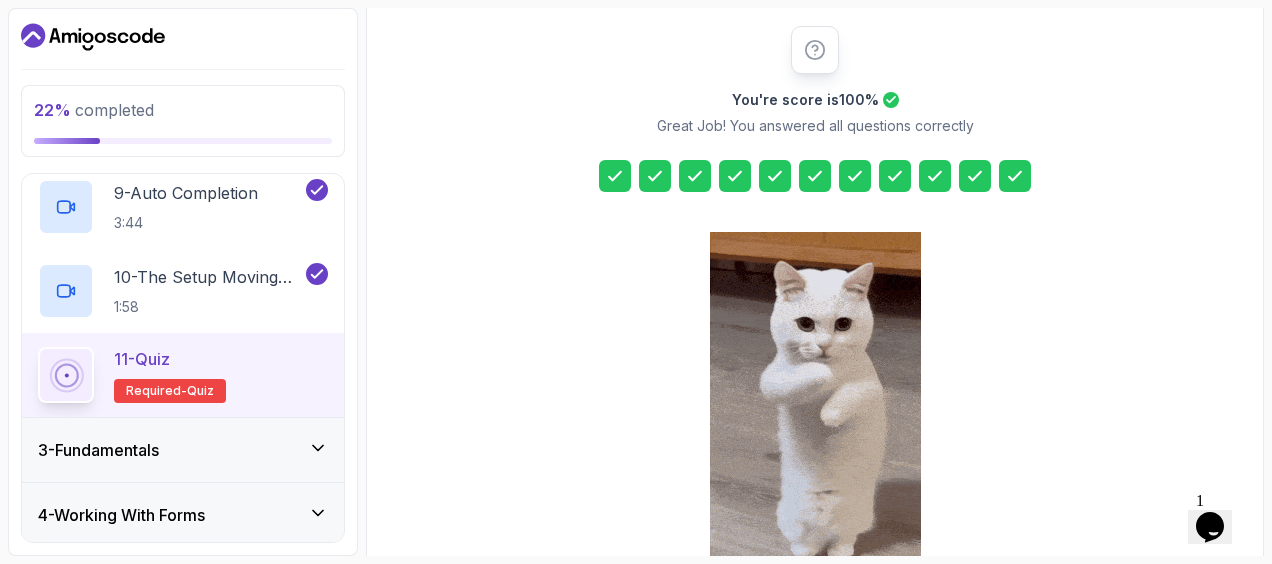 scroll, scrollTop: 392, scrollLeft: 0, axis: vertical 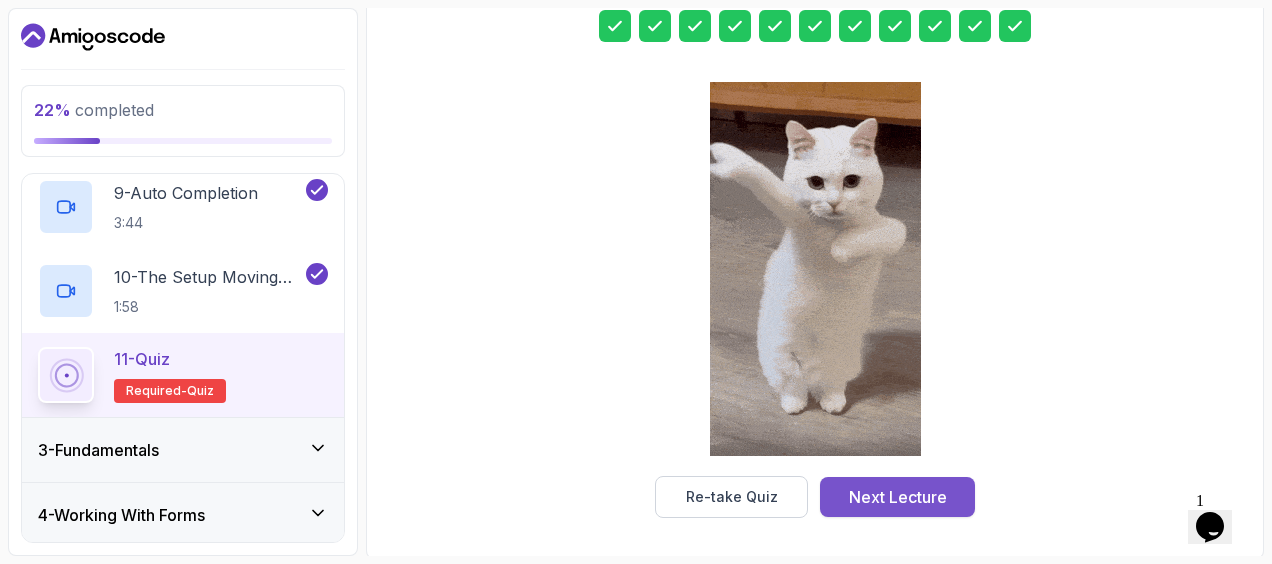 click on "Next Lecture" at bounding box center [898, 497] 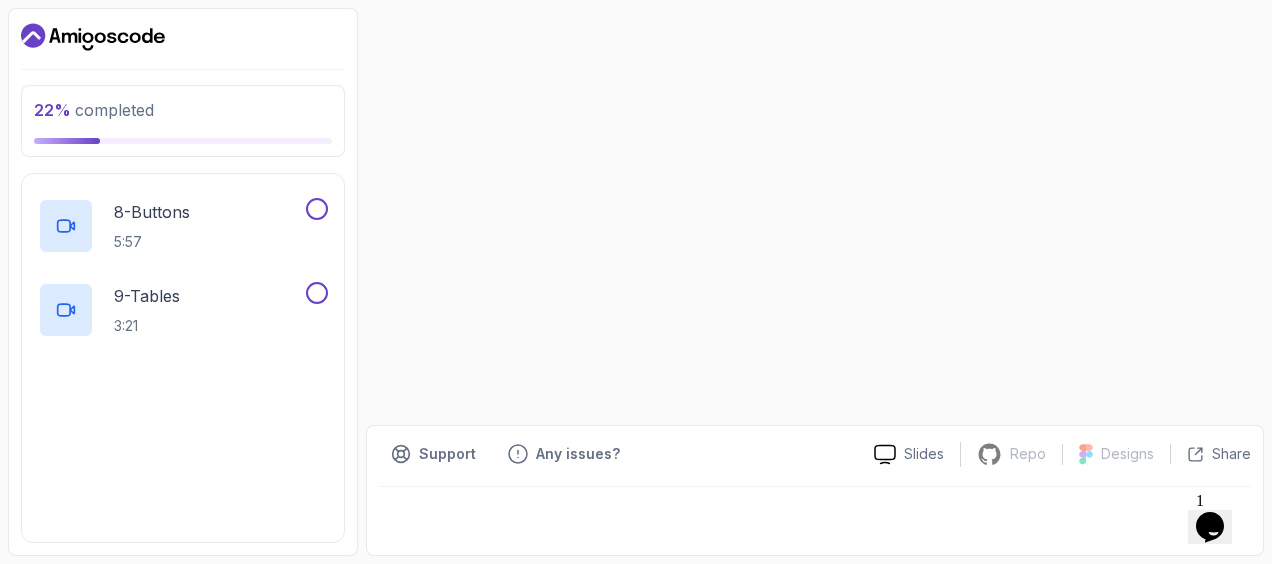 scroll, scrollTop: 0, scrollLeft: 0, axis: both 